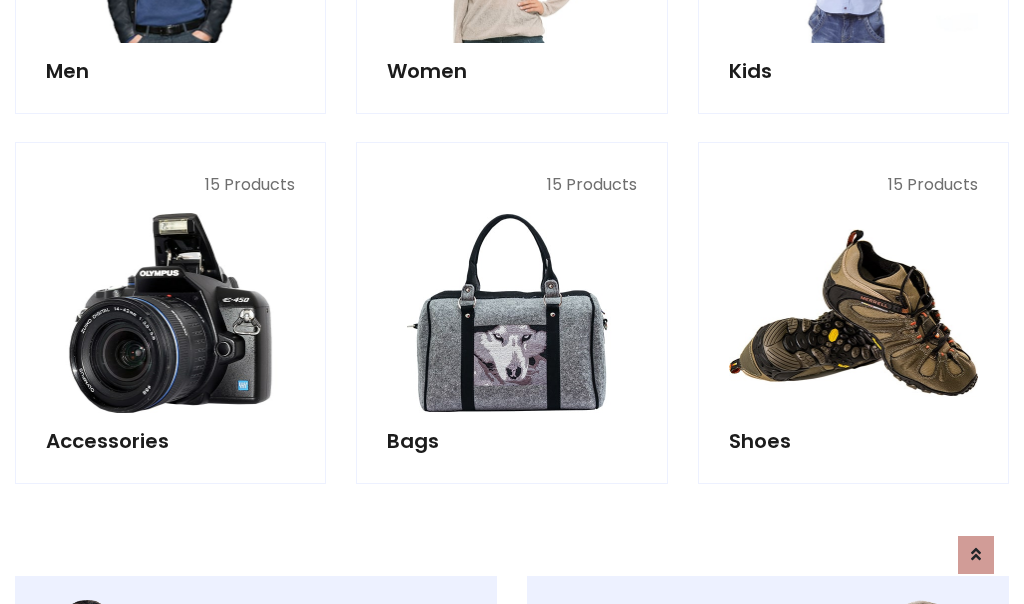 scroll, scrollTop: 853, scrollLeft: 0, axis: vertical 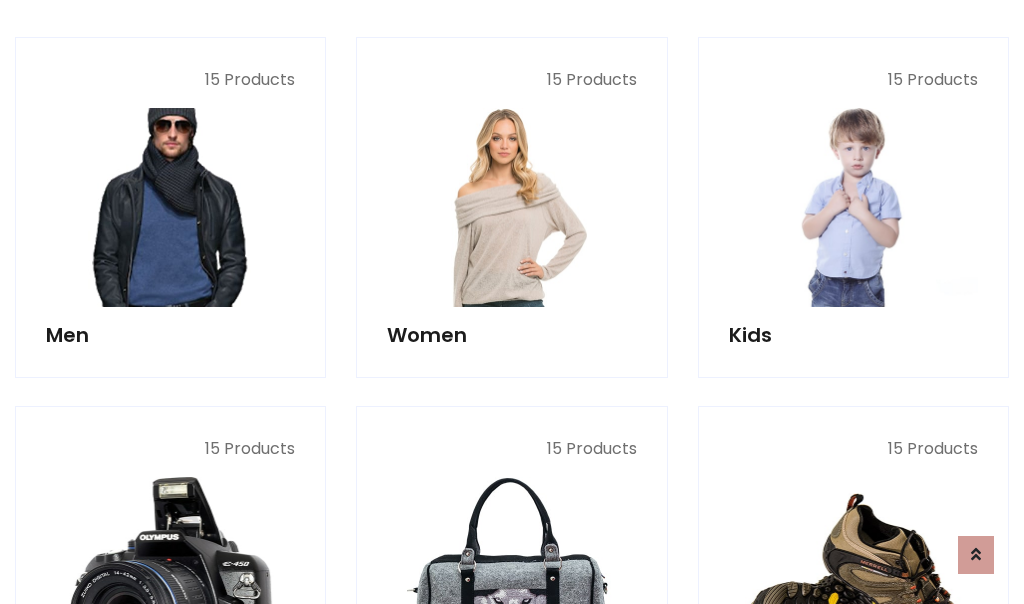 click at bounding box center (170, 207) 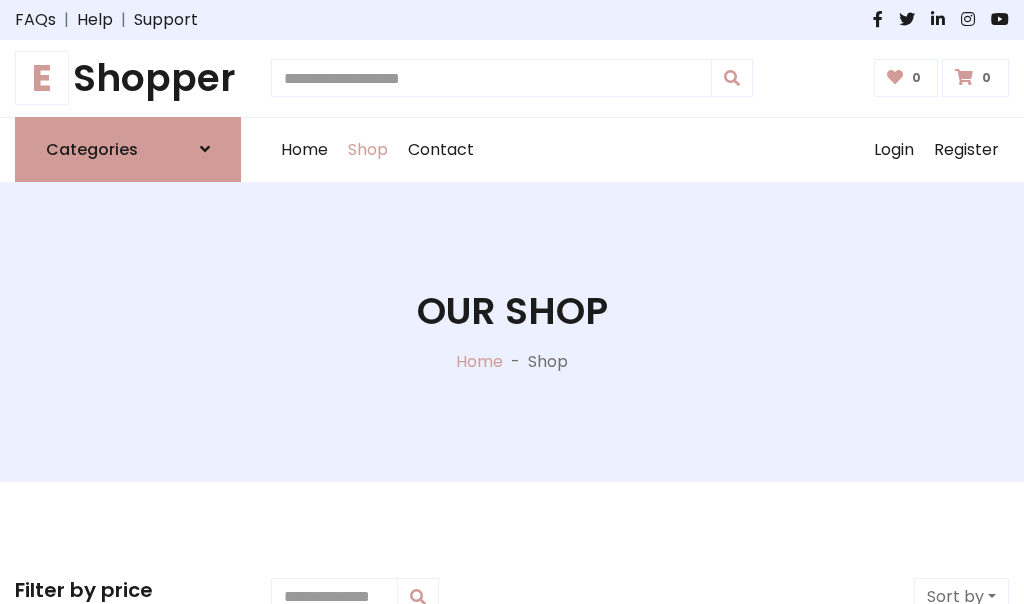 scroll, scrollTop: 807, scrollLeft: 0, axis: vertical 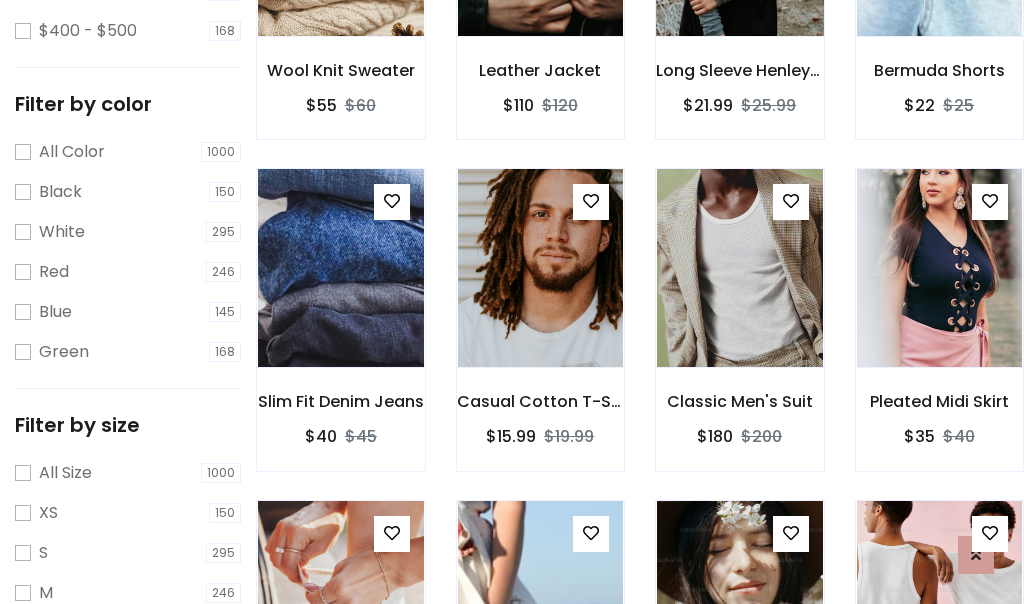click at bounding box center (739, -63) 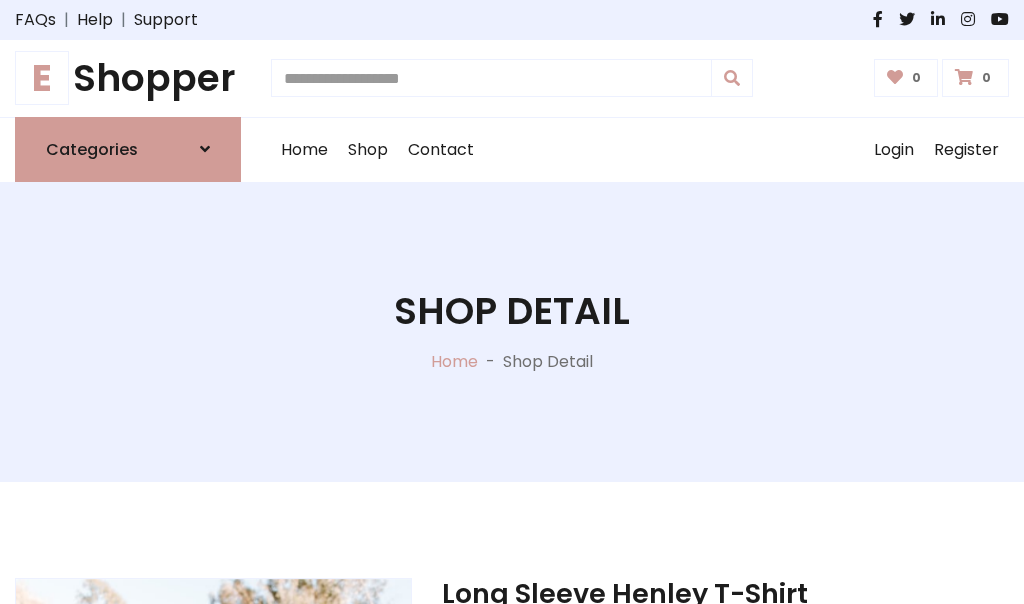 scroll, scrollTop: 0, scrollLeft: 0, axis: both 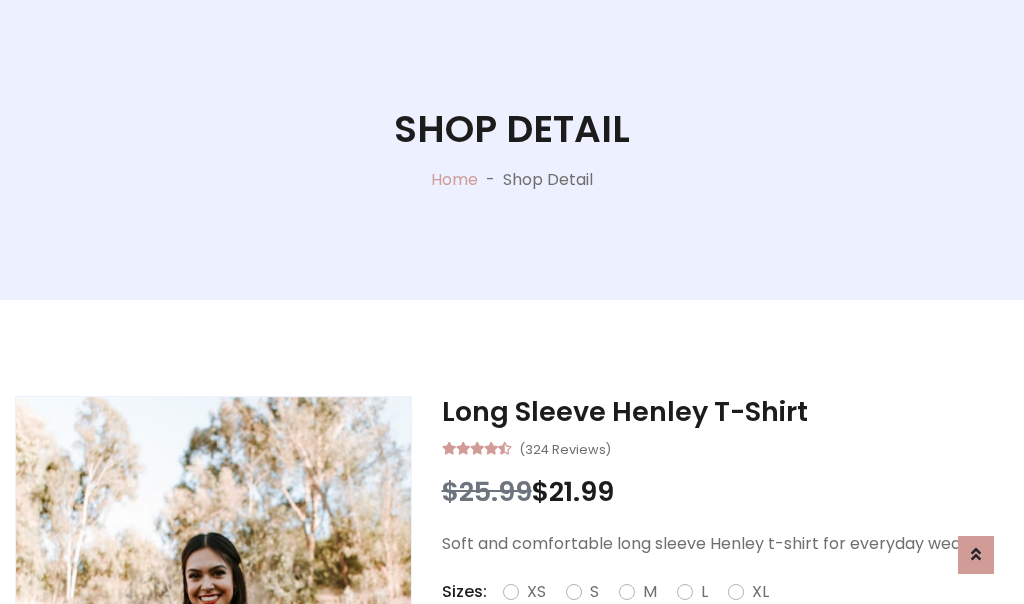 click on "Red" at bounding box center [732, 616] 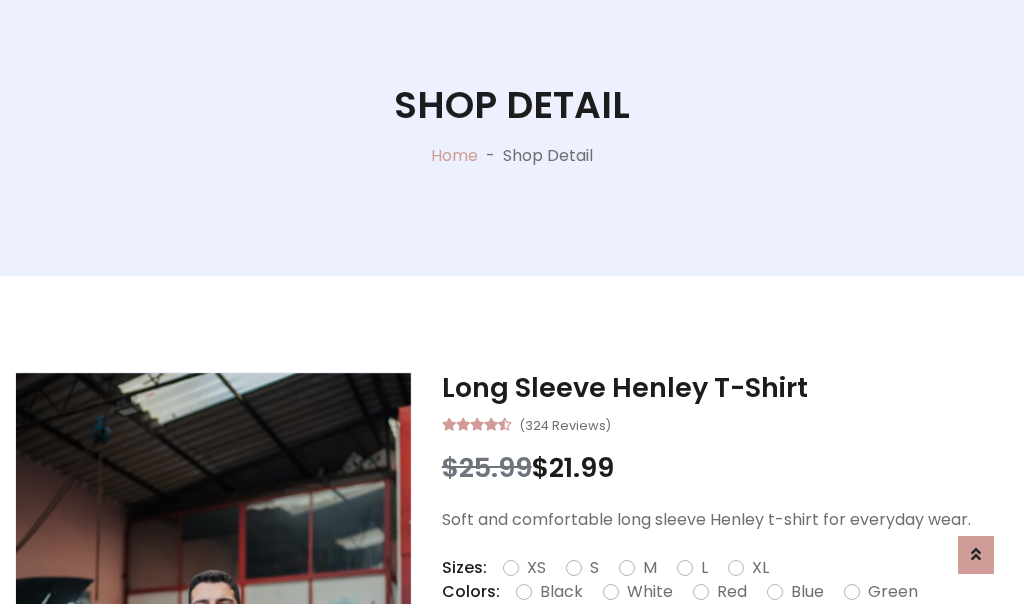 click on "Add To Cart" at bounding box center [663, 655] 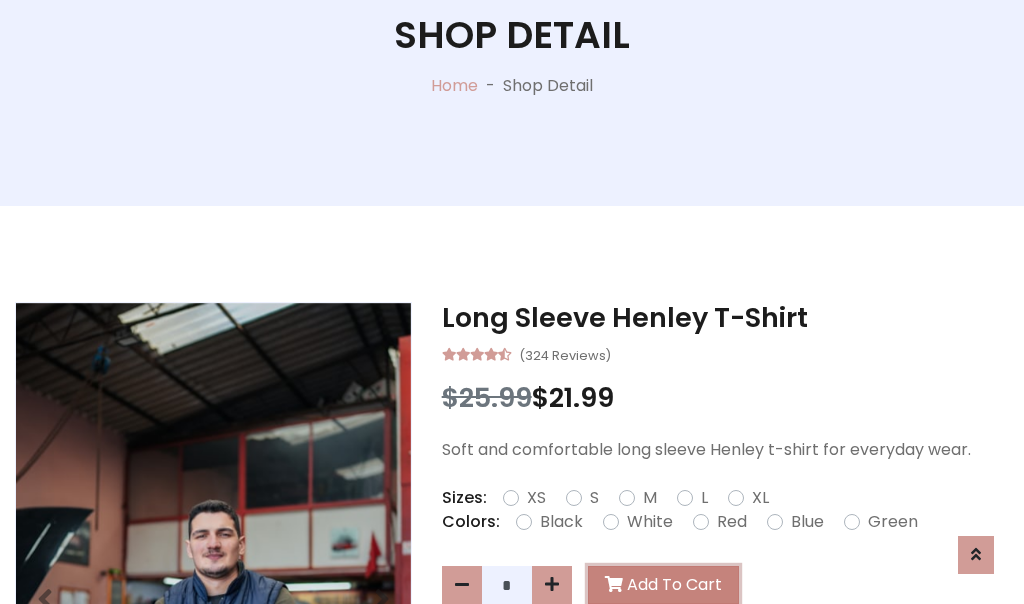 scroll, scrollTop: 0, scrollLeft: 0, axis: both 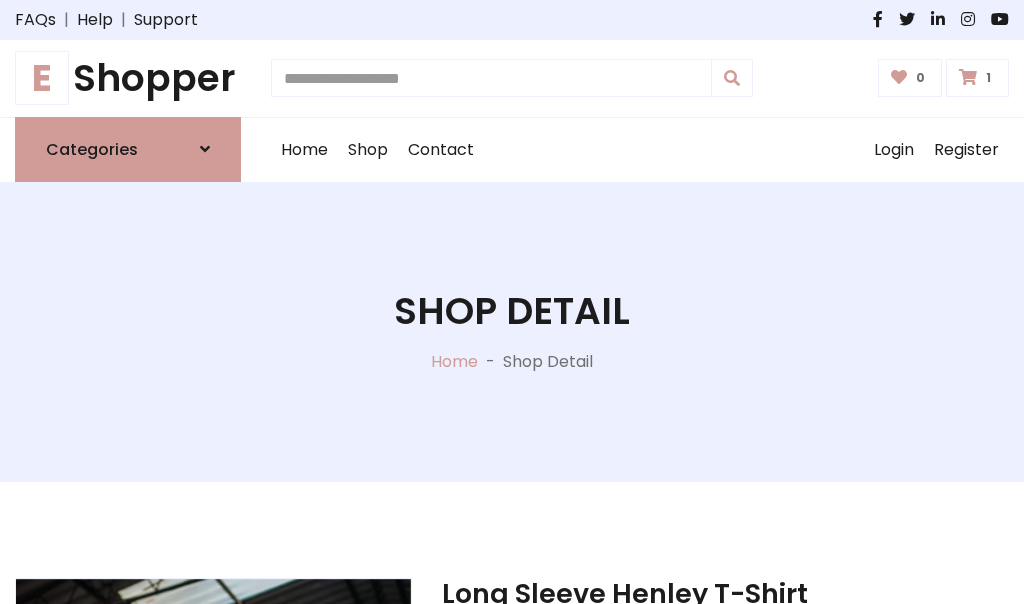 click at bounding box center [968, 77] 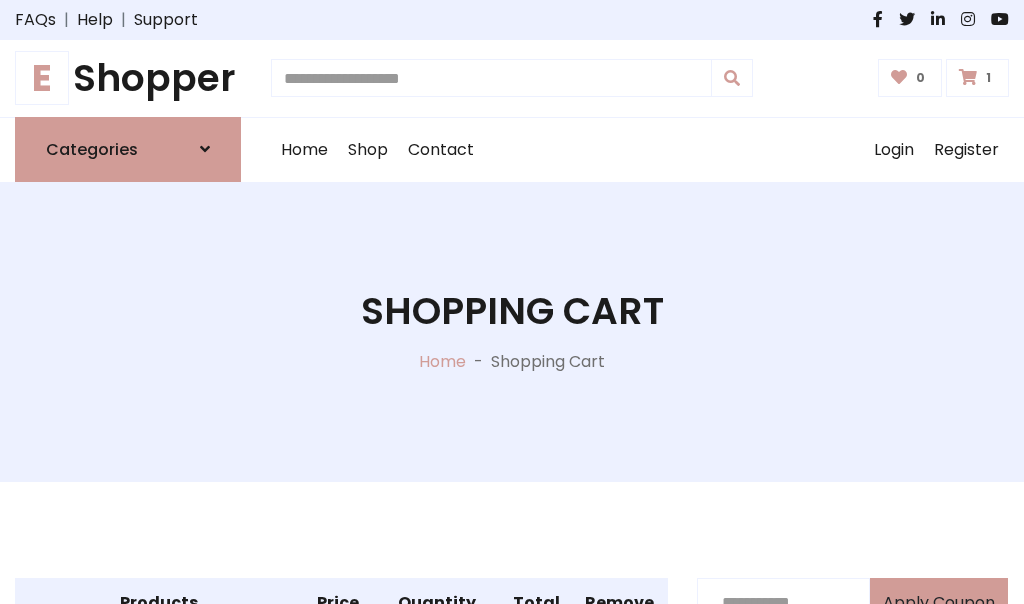 scroll, scrollTop: 474, scrollLeft: 0, axis: vertical 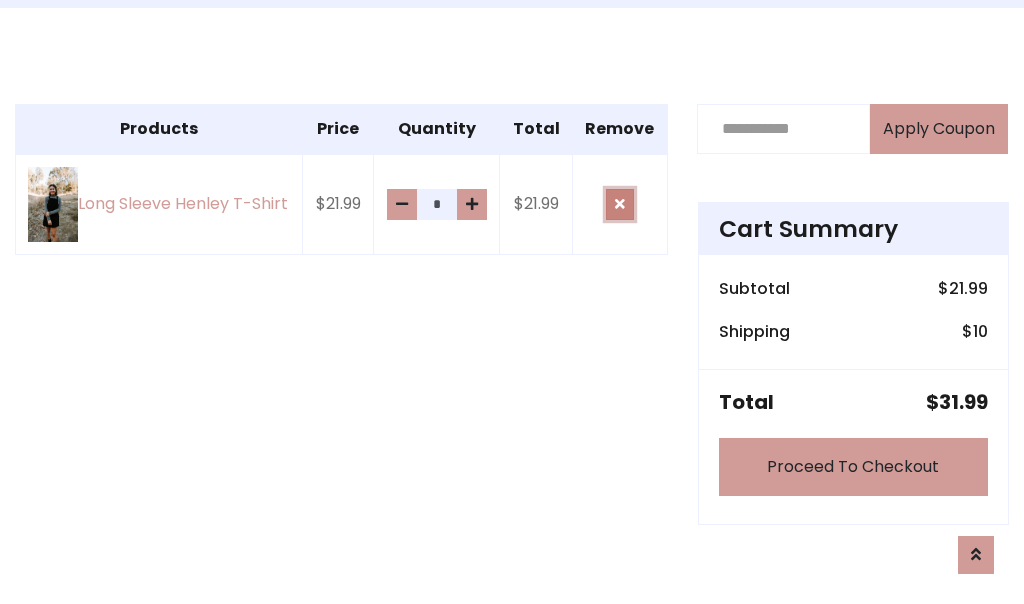 click at bounding box center [620, 204] 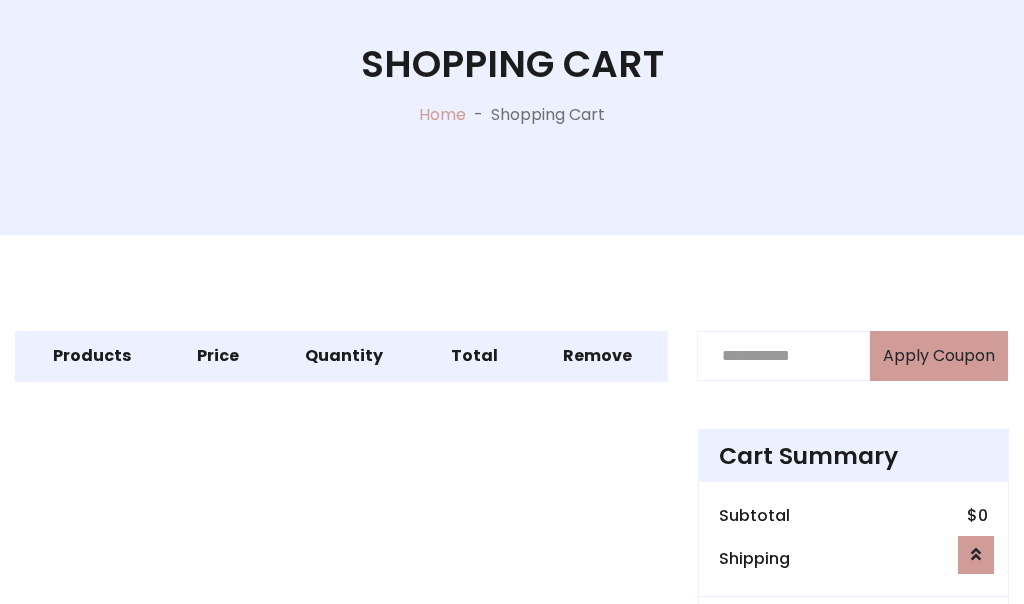 scroll, scrollTop: 366, scrollLeft: 0, axis: vertical 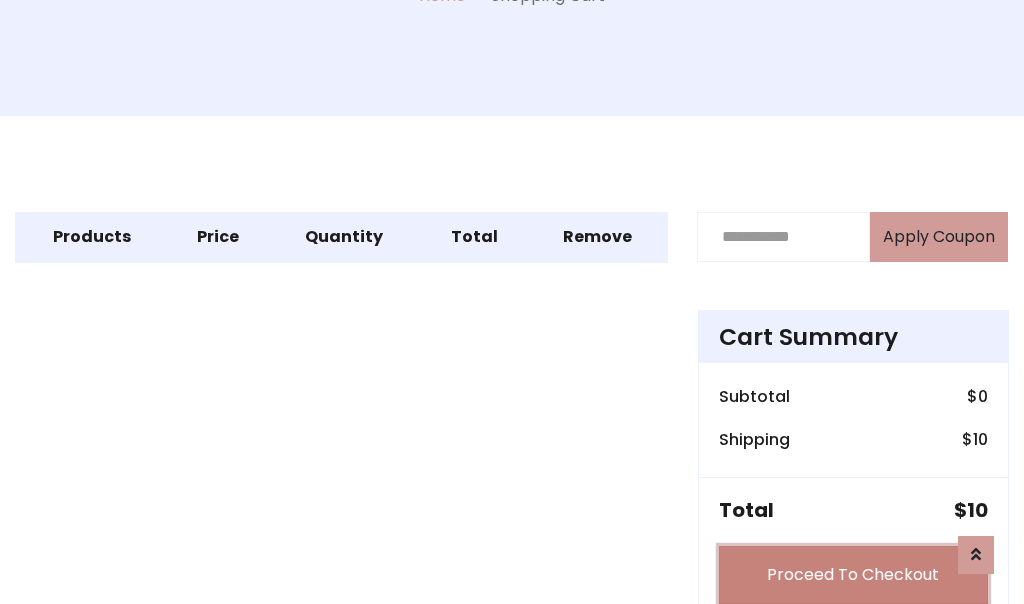 click on "Proceed To Checkout" at bounding box center [853, 575] 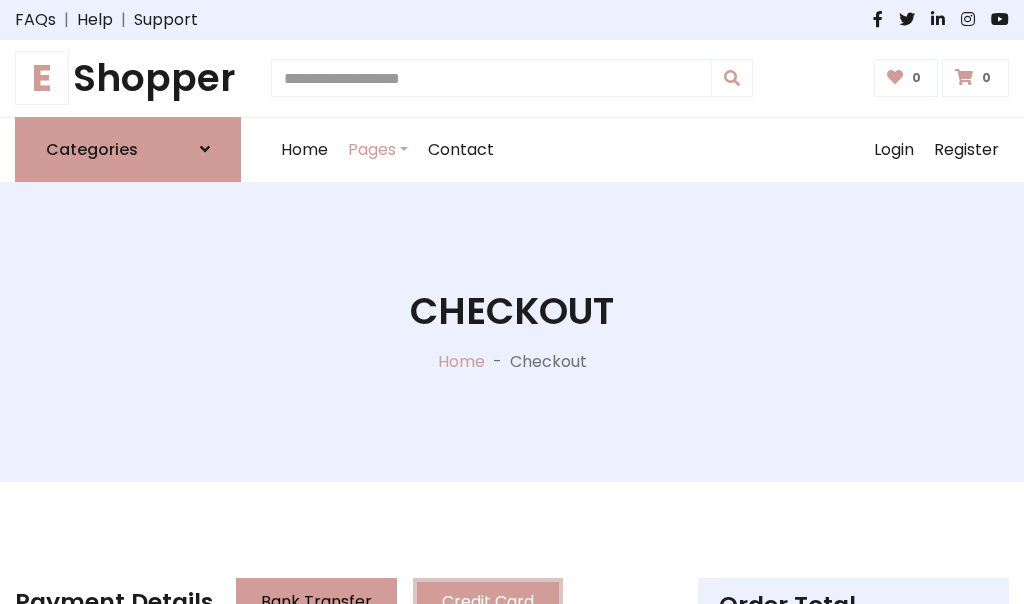 scroll, scrollTop: 137, scrollLeft: 0, axis: vertical 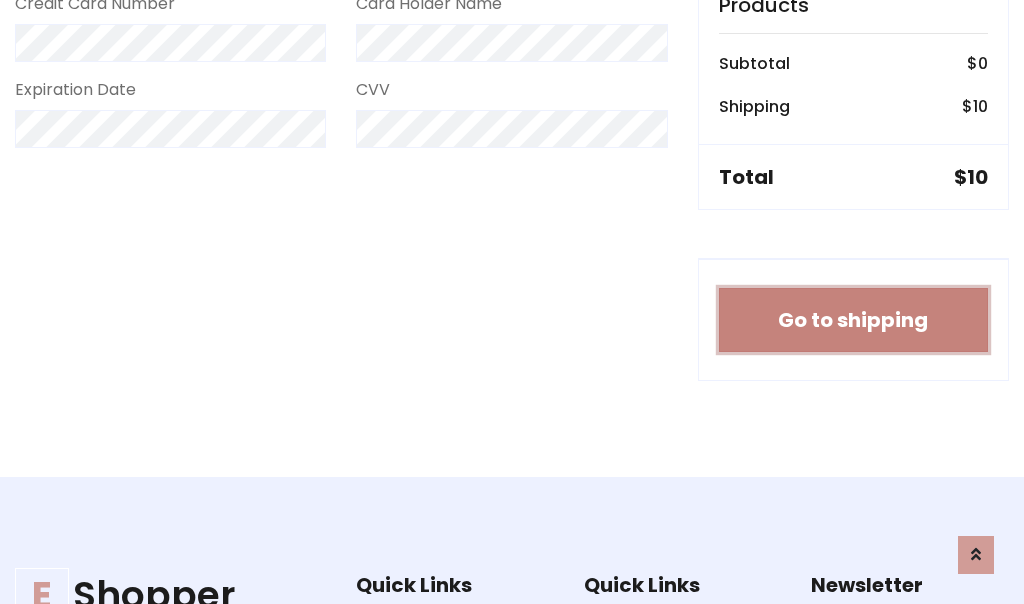 click on "Go to shipping" at bounding box center (853, 320) 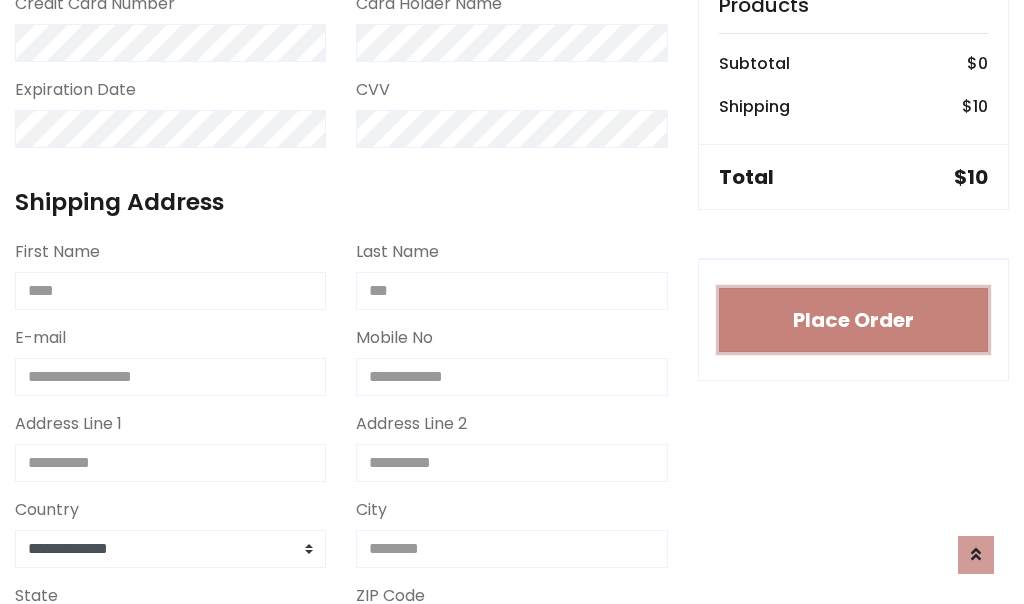 type 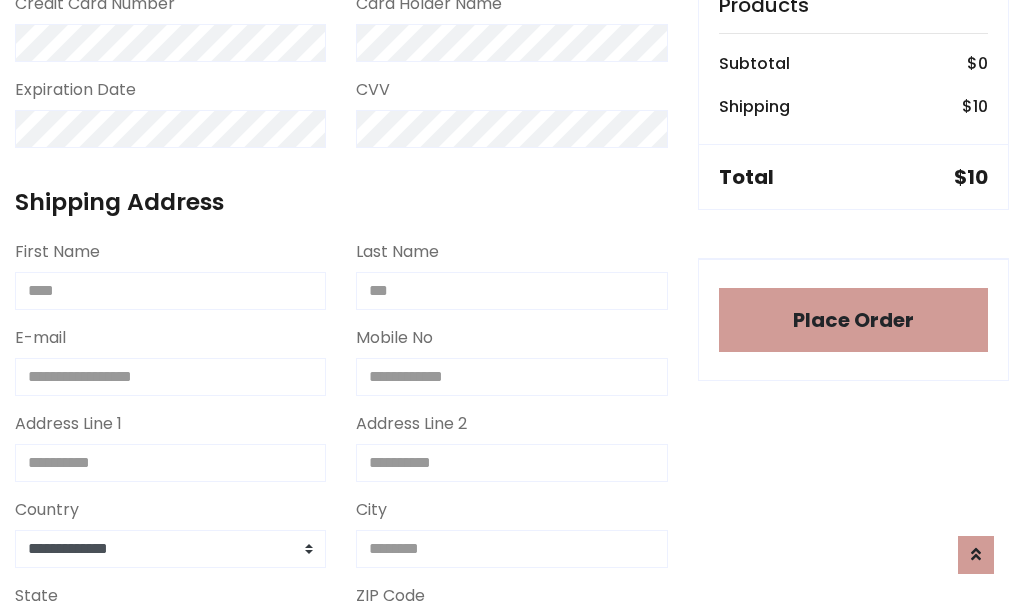scroll, scrollTop: 1216, scrollLeft: 0, axis: vertical 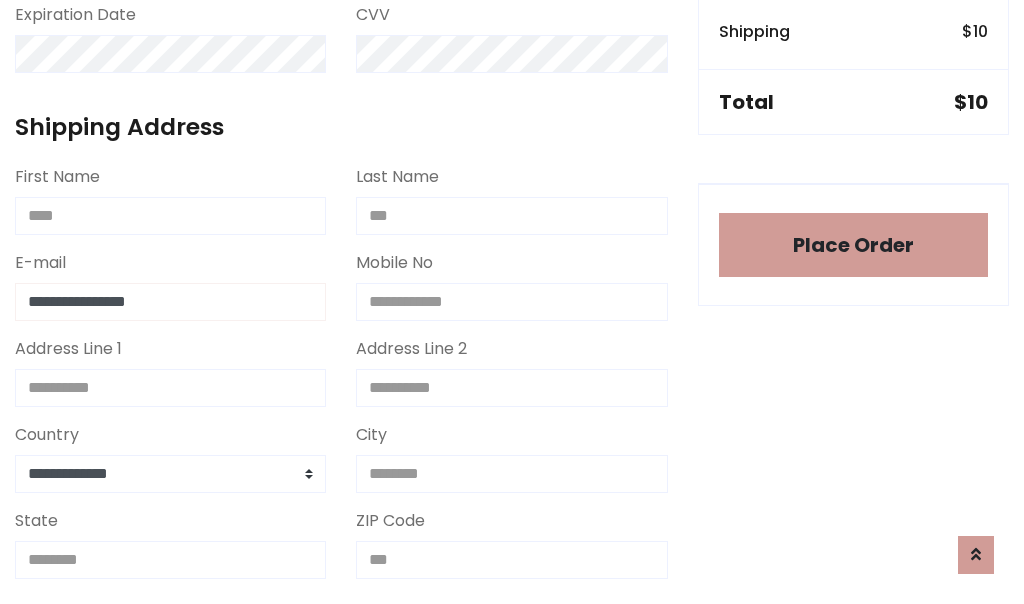 type on "**********" 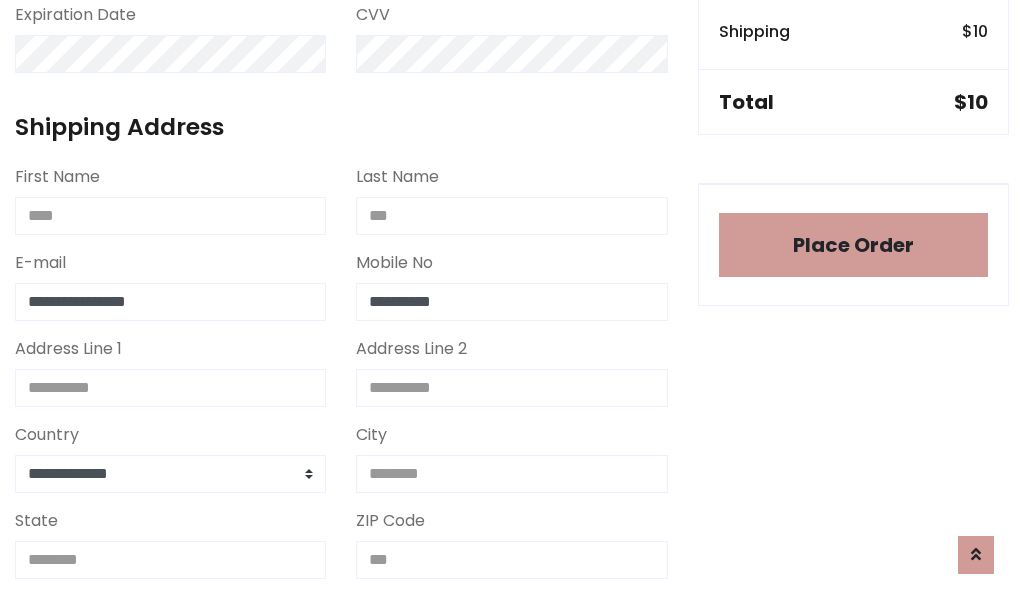 type on "**********" 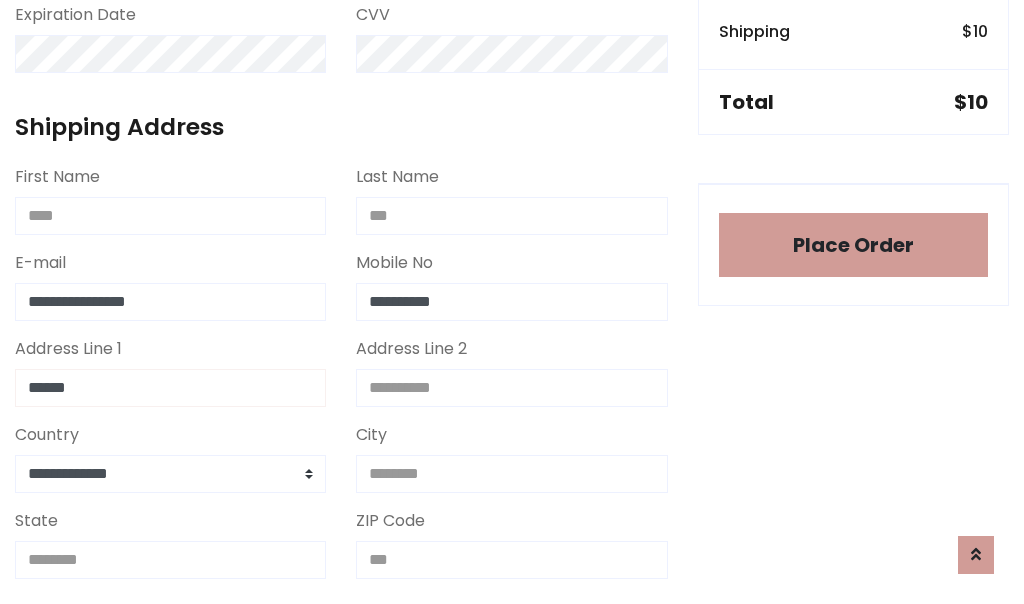 type on "******" 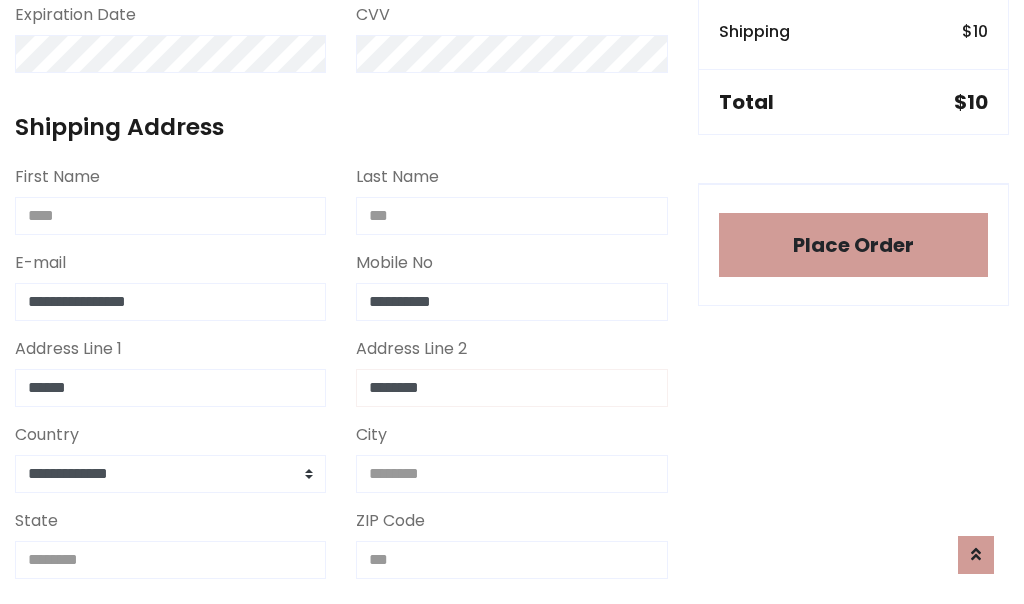 type on "********" 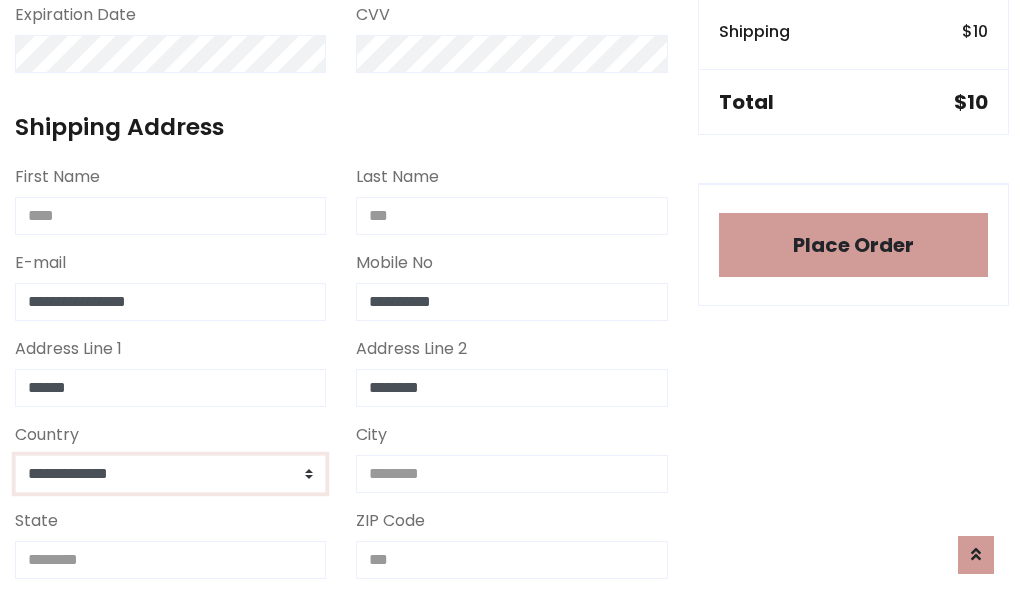 select on "*******" 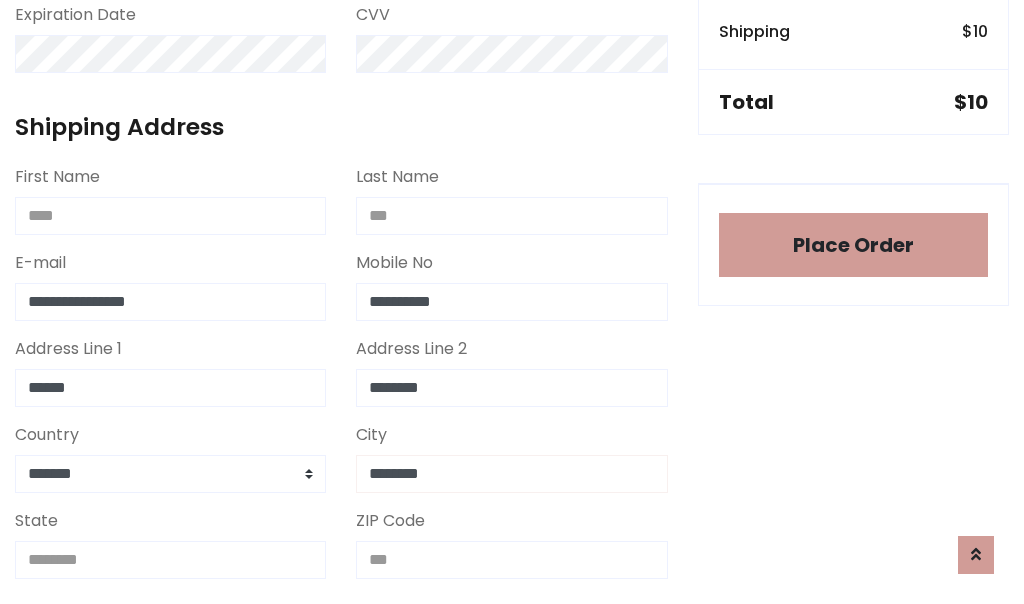 type on "********" 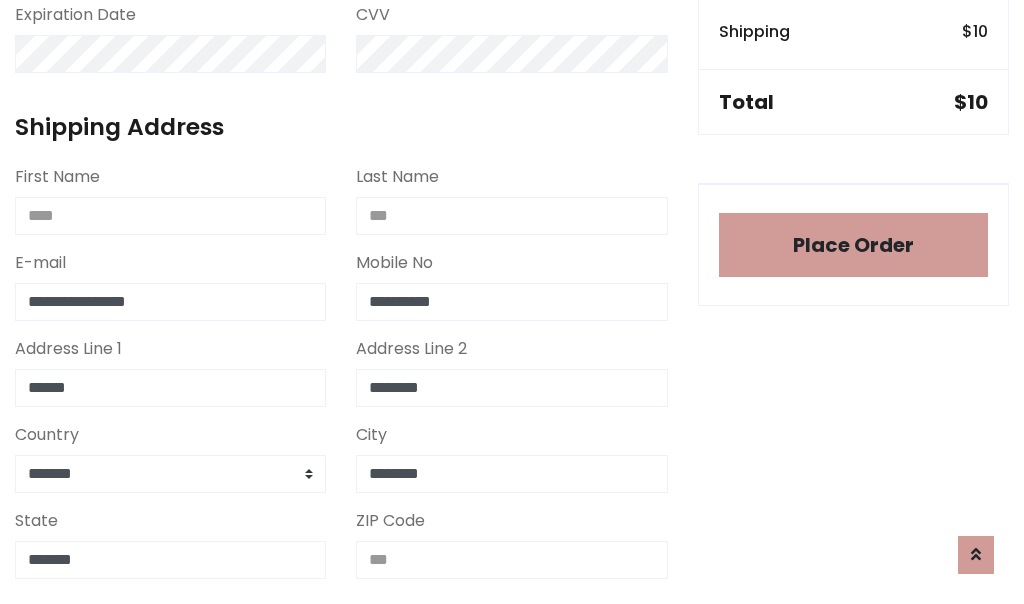 type on "*******" 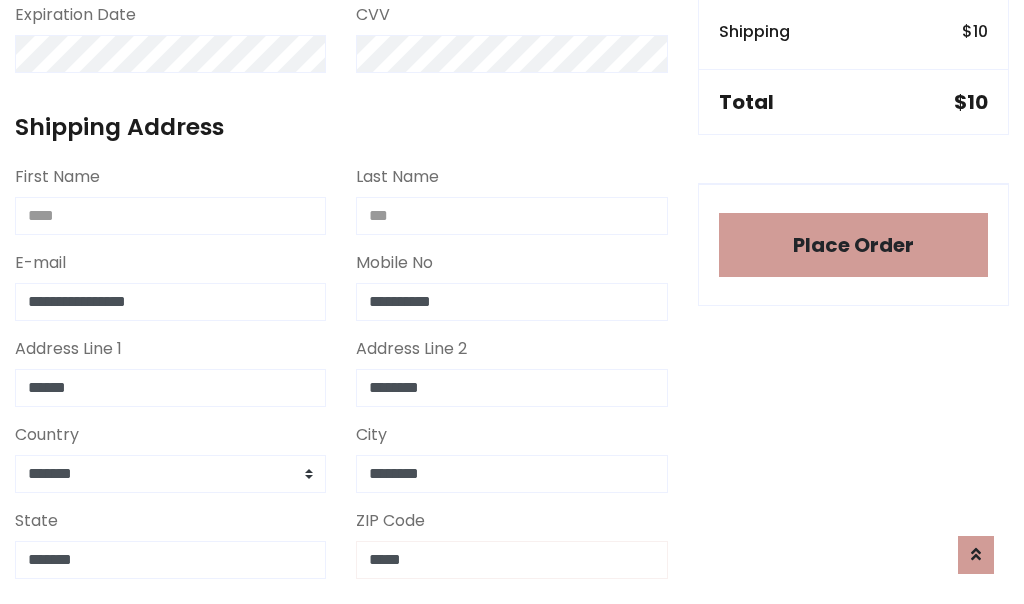 scroll, scrollTop: 403, scrollLeft: 0, axis: vertical 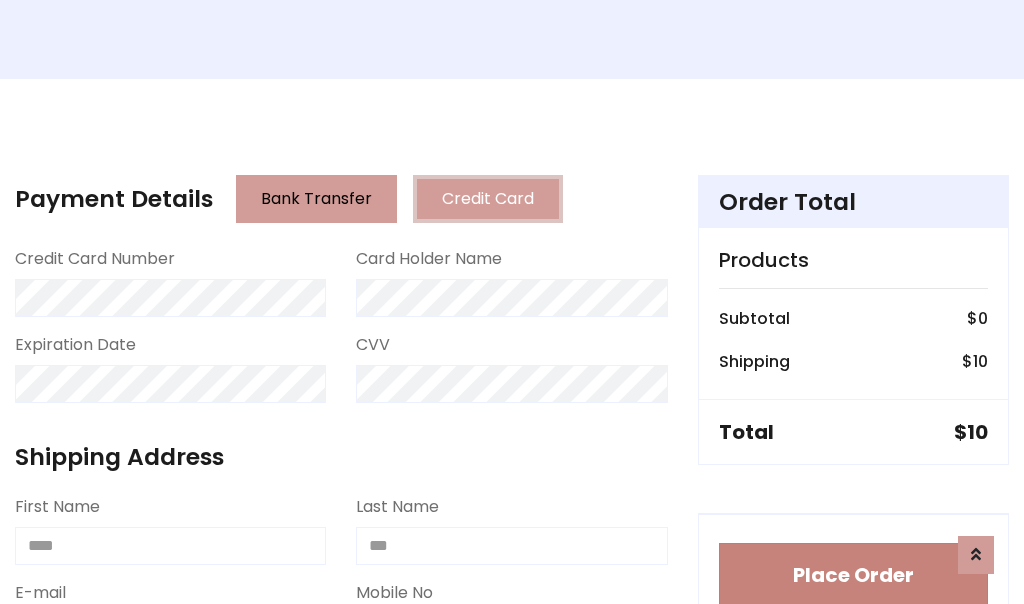 type on "*****" 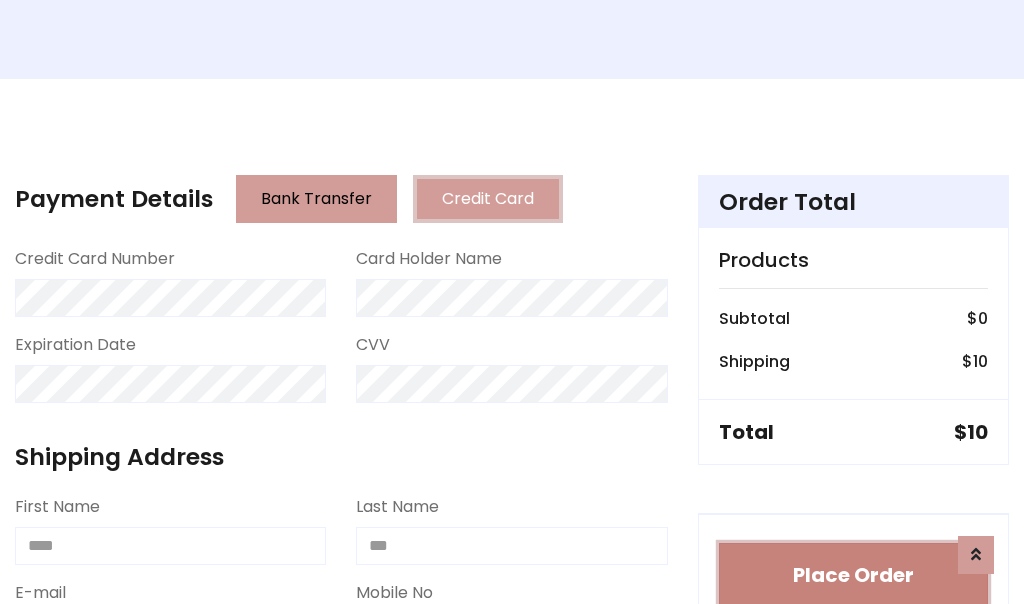 click on "Place Order" at bounding box center [853, 575] 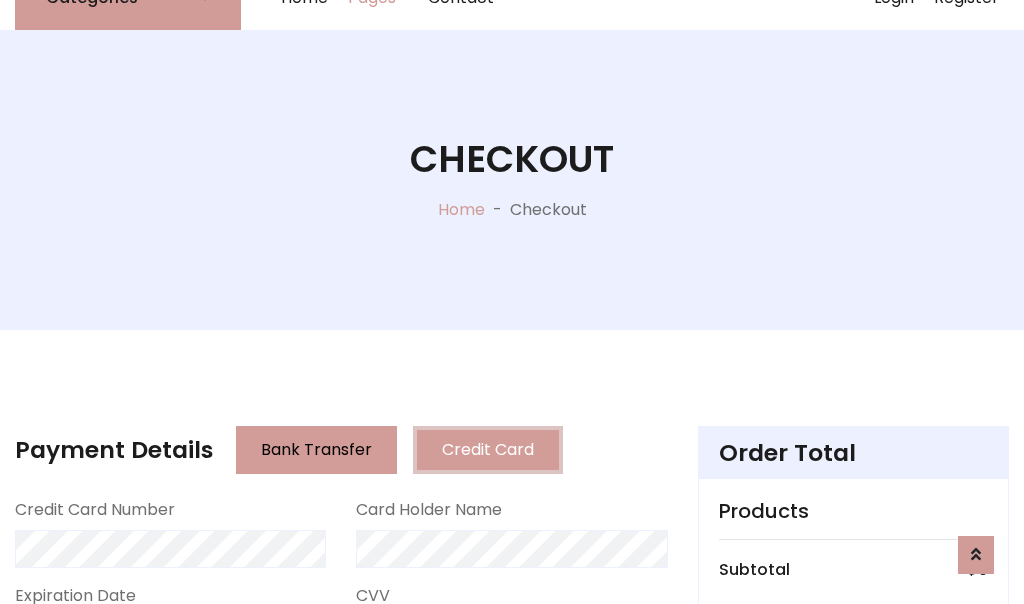 scroll, scrollTop: 0, scrollLeft: 0, axis: both 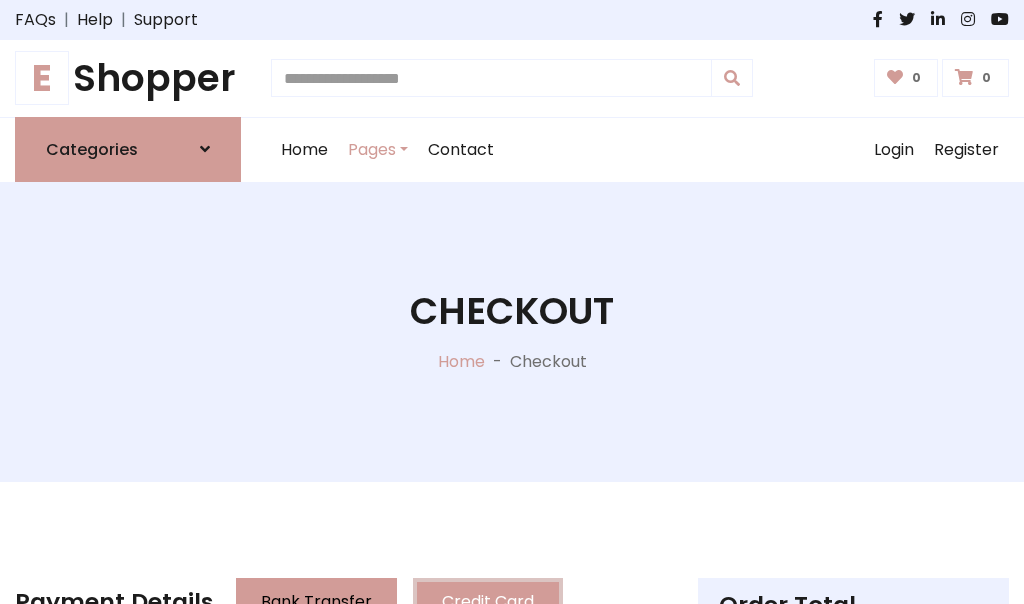 click on "E Shopper" at bounding box center (128, 78) 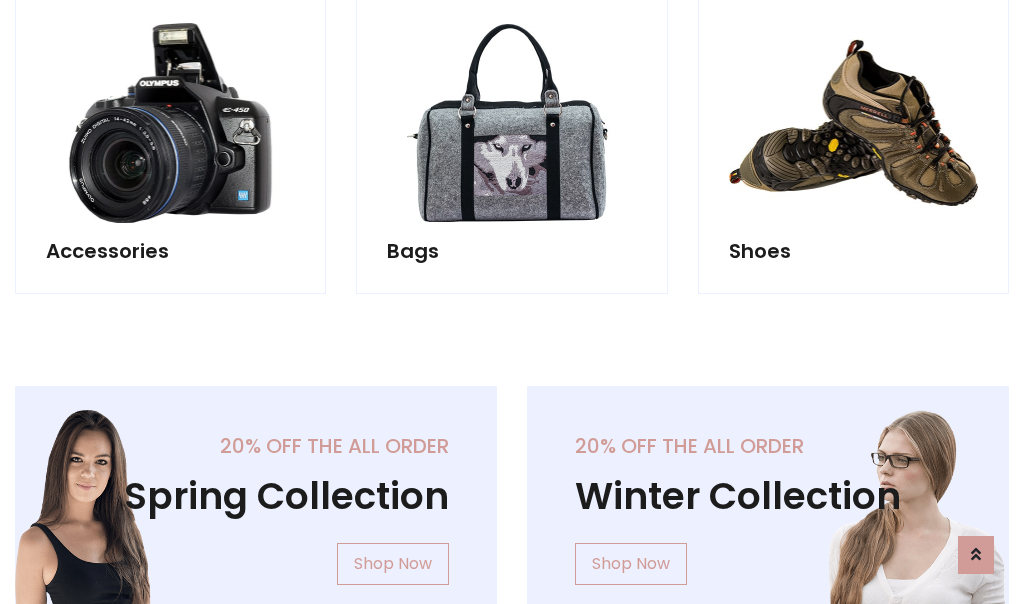 scroll, scrollTop: 770, scrollLeft: 0, axis: vertical 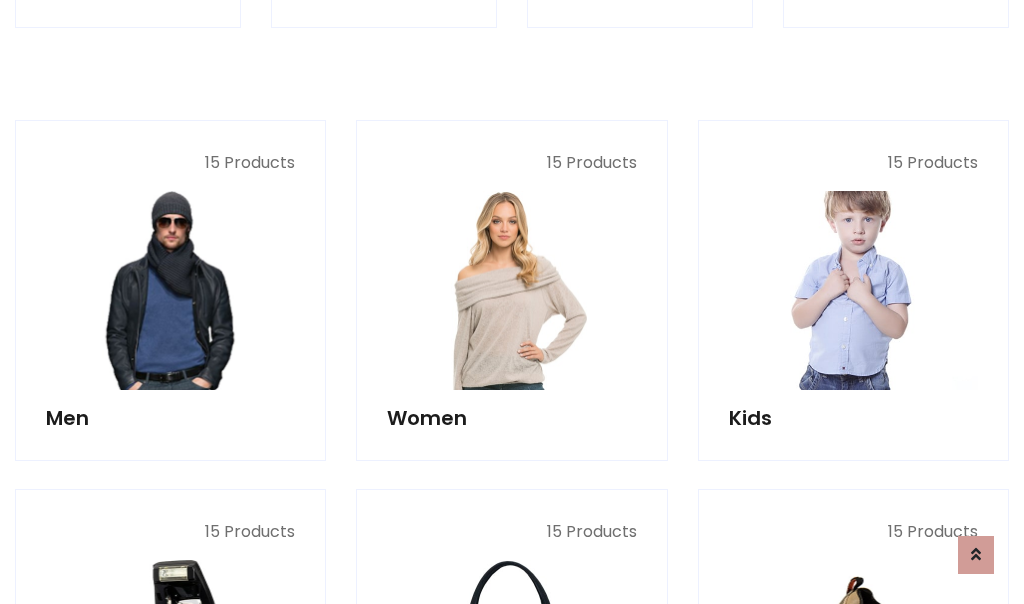 click at bounding box center [853, 290] 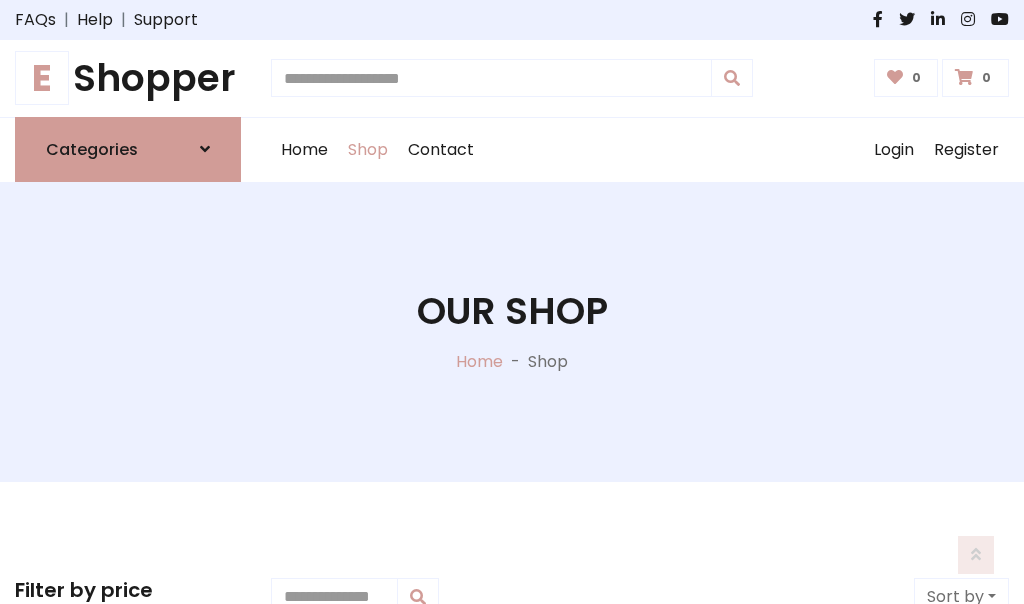 scroll, scrollTop: 549, scrollLeft: 0, axis: vertical 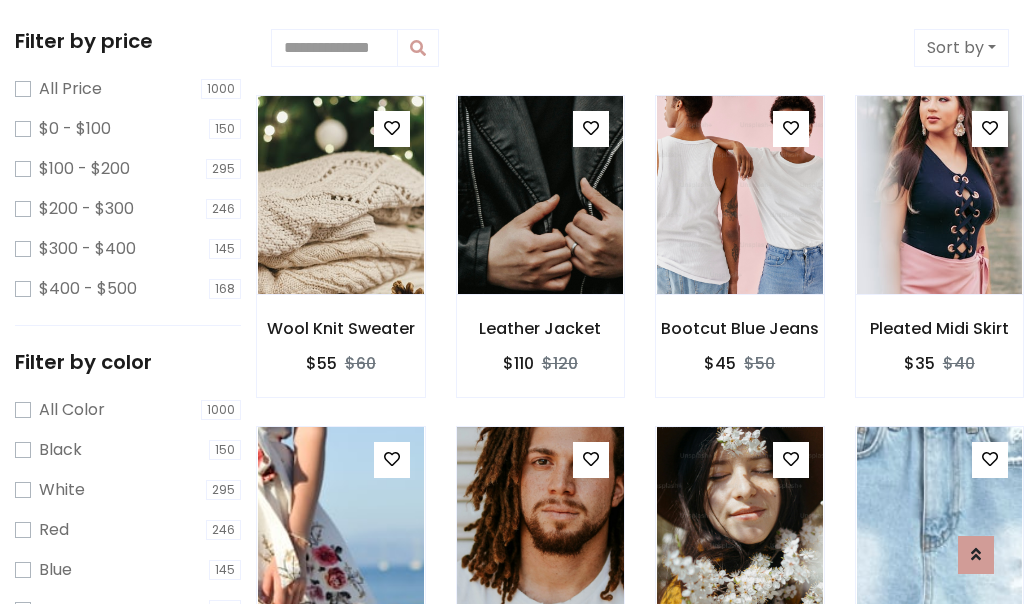 click at bounding box center [591, 459] 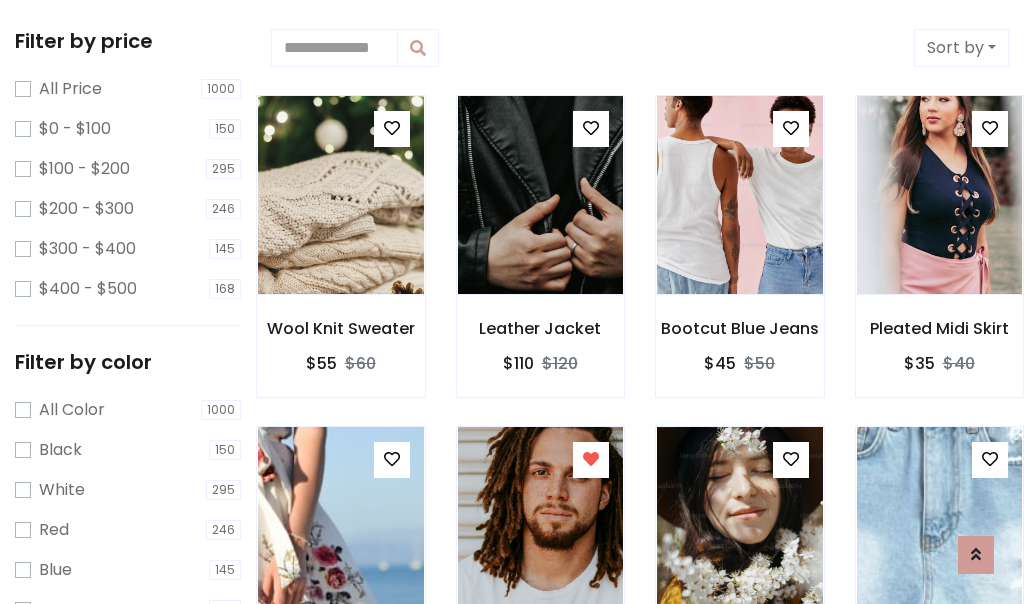 click at bounding box center (340, 858) 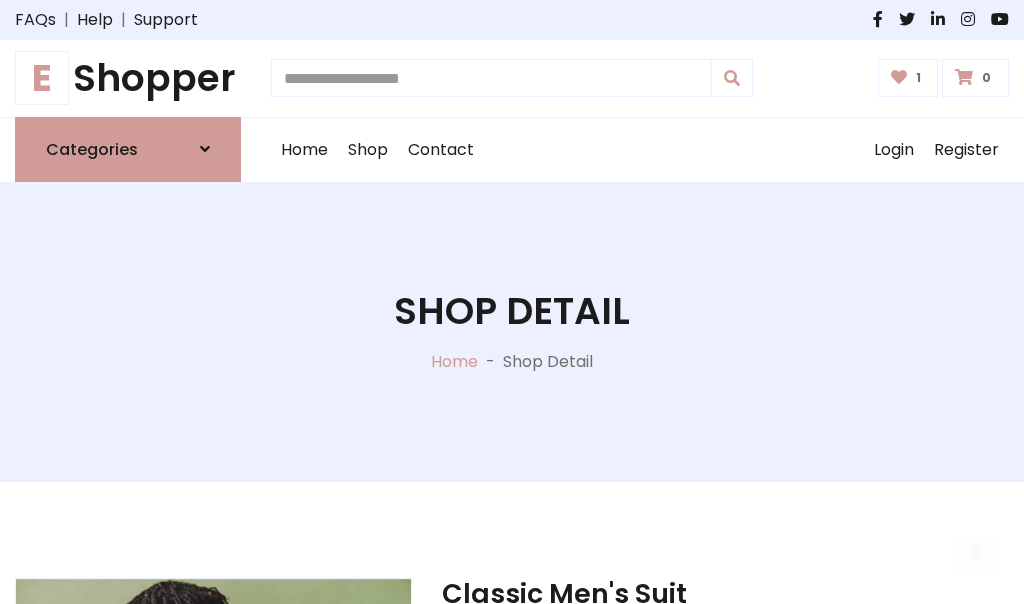scroll, scrollTop: 262, scrollLeft: 0, axis: vertical 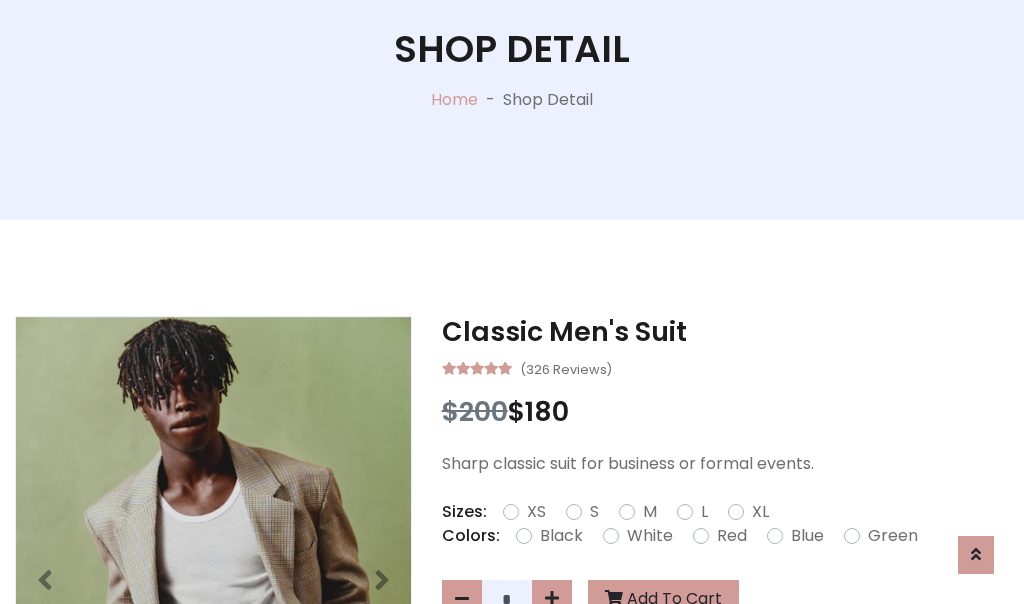 click on "XL" at bounding box center (760, 512) 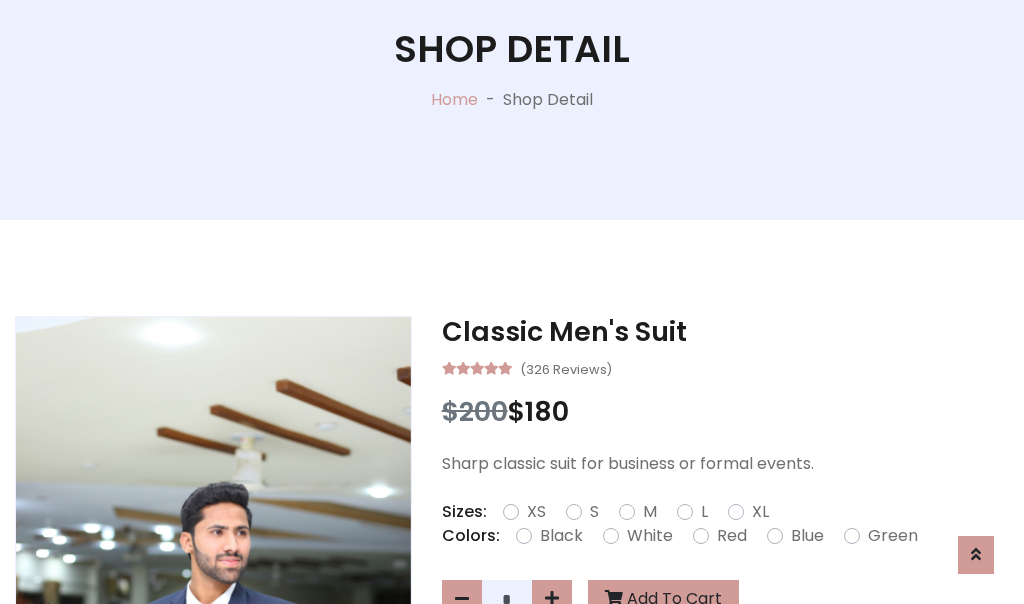 click on "Black" at bounding box center [561, 536] 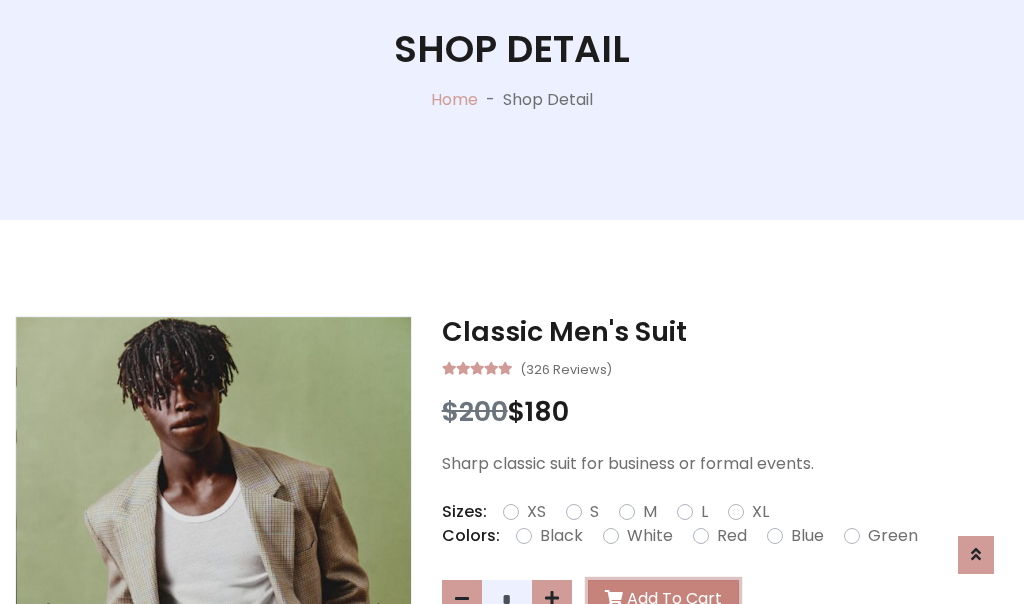 click on "Add To Cart" at bounding box center [663, 599] 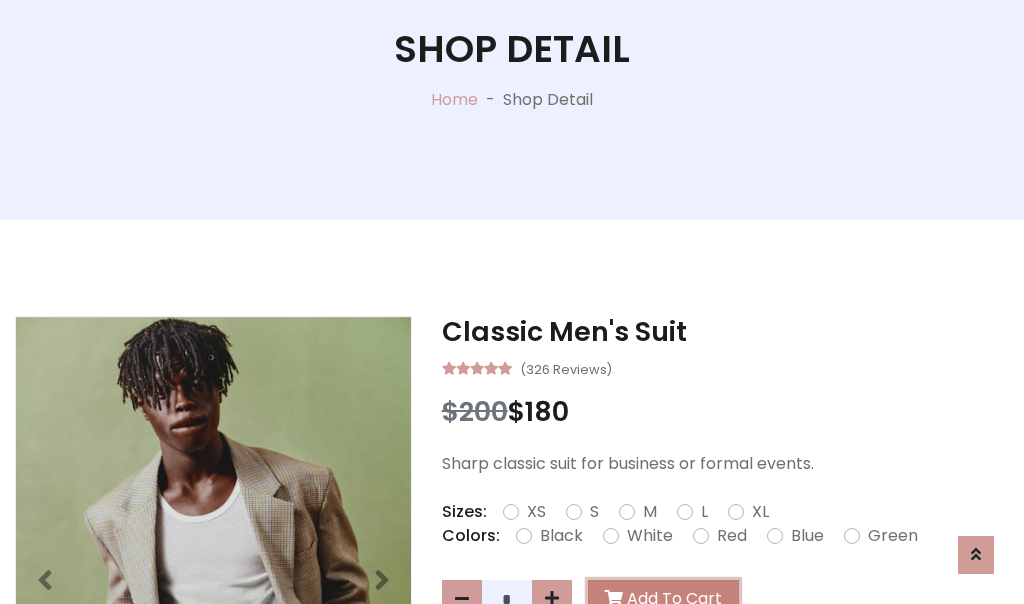 scroll, scrollTop: 0, scrollLeft: 0, axis: both 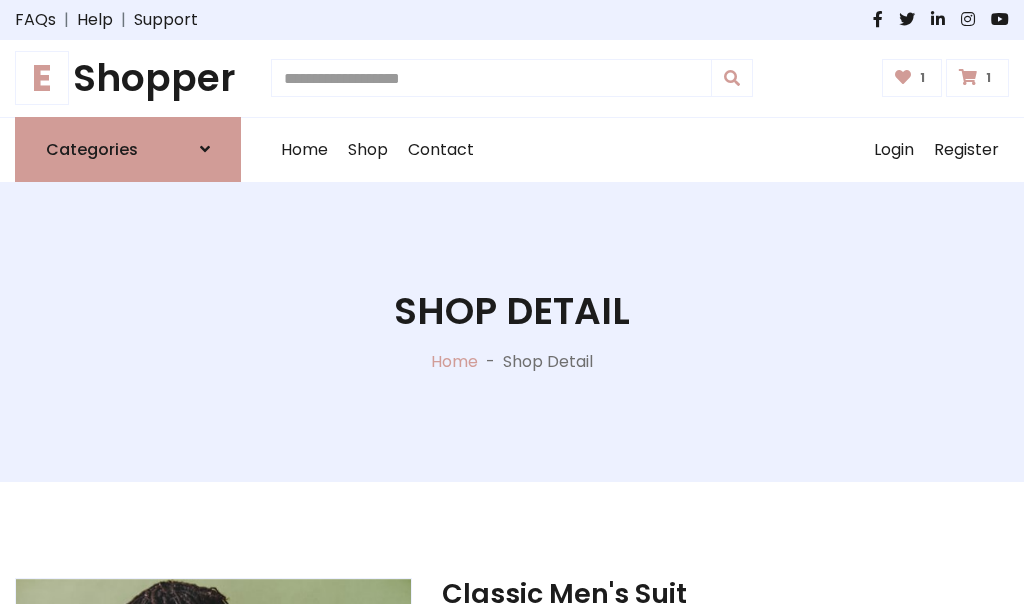 click at bounding box center (968, 77) 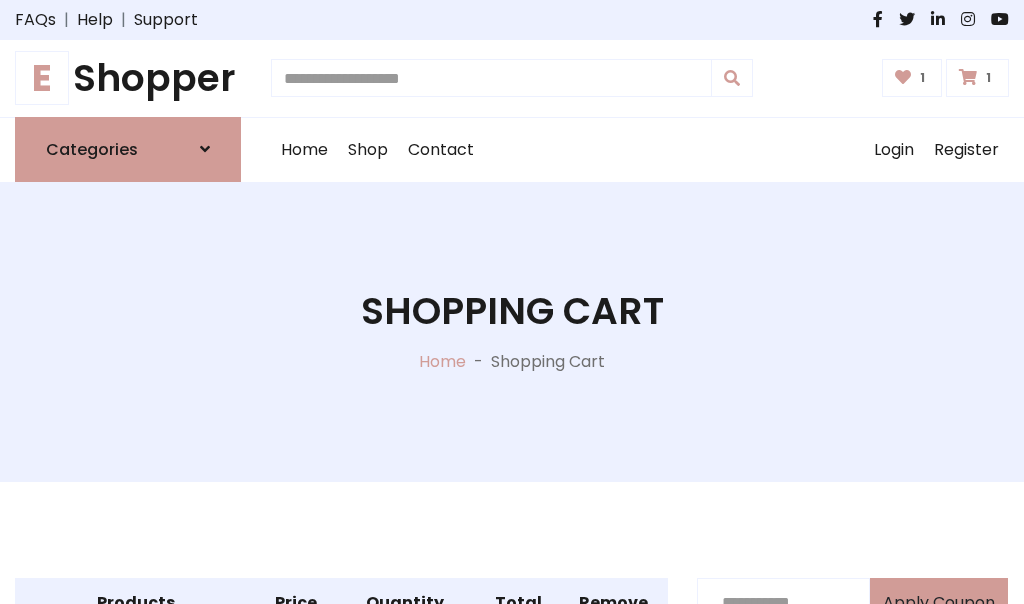 scroll, scrollTop: 570, scrollLeft: 0, axis: vertical 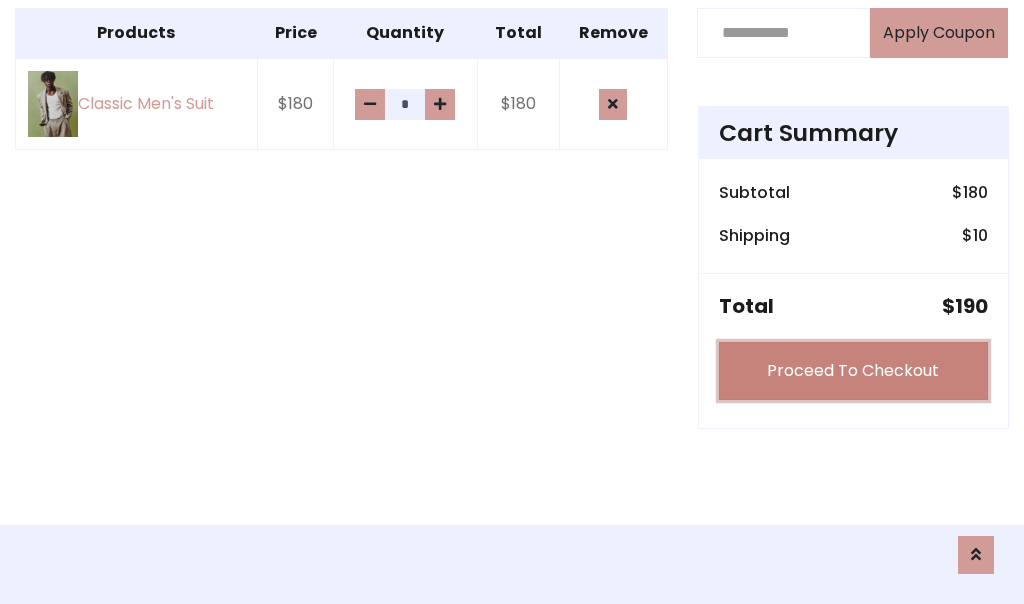 click on "Proceed To Checkout" at bounding box center [853, 371] 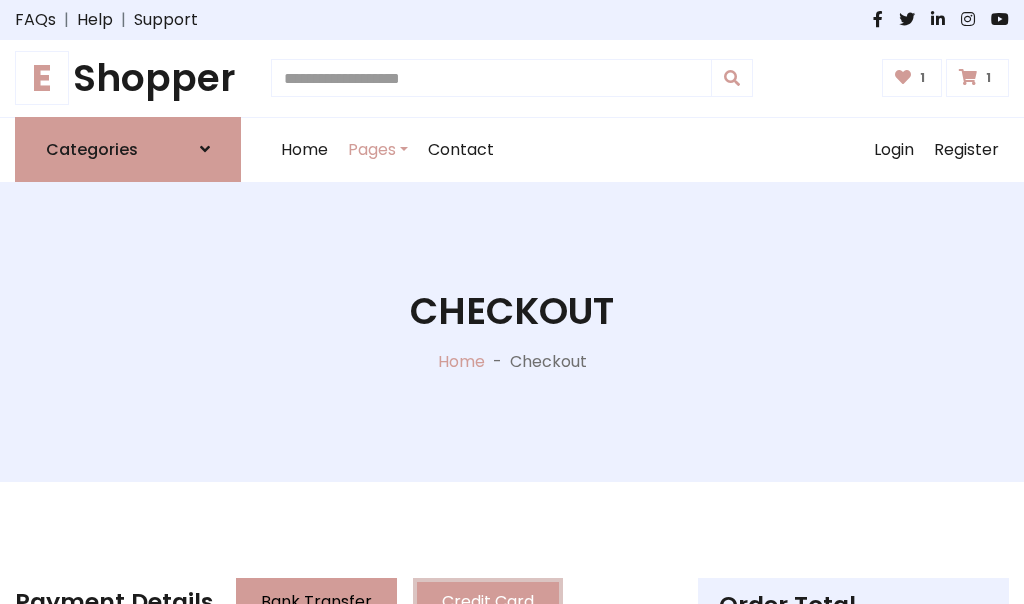 scroll, scrollTop: 201, scrollLeft: 0, axis: vertical 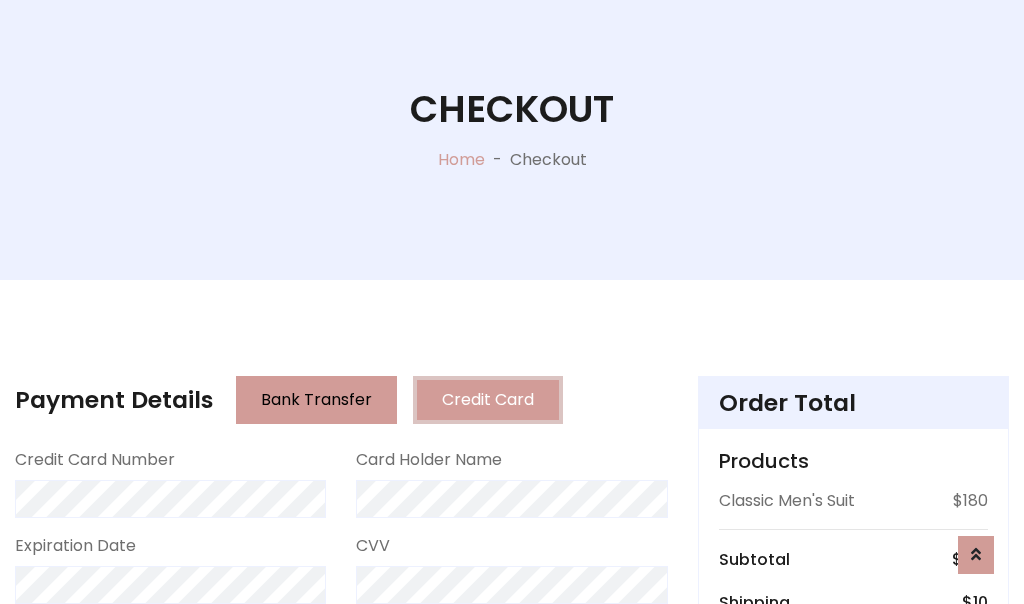 click on "Go to shipping" at bounding box center (853, 816) 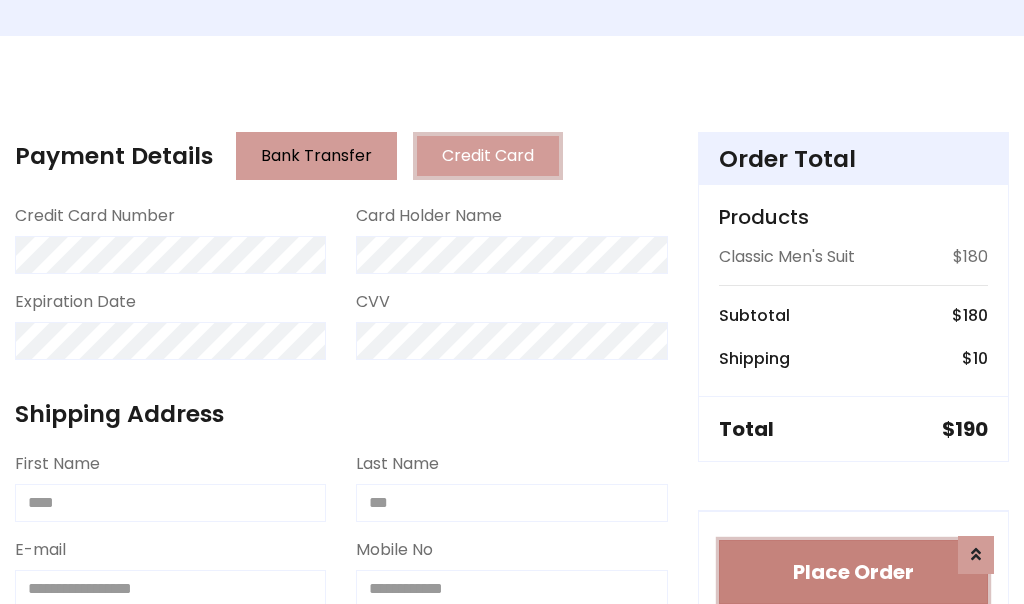 type 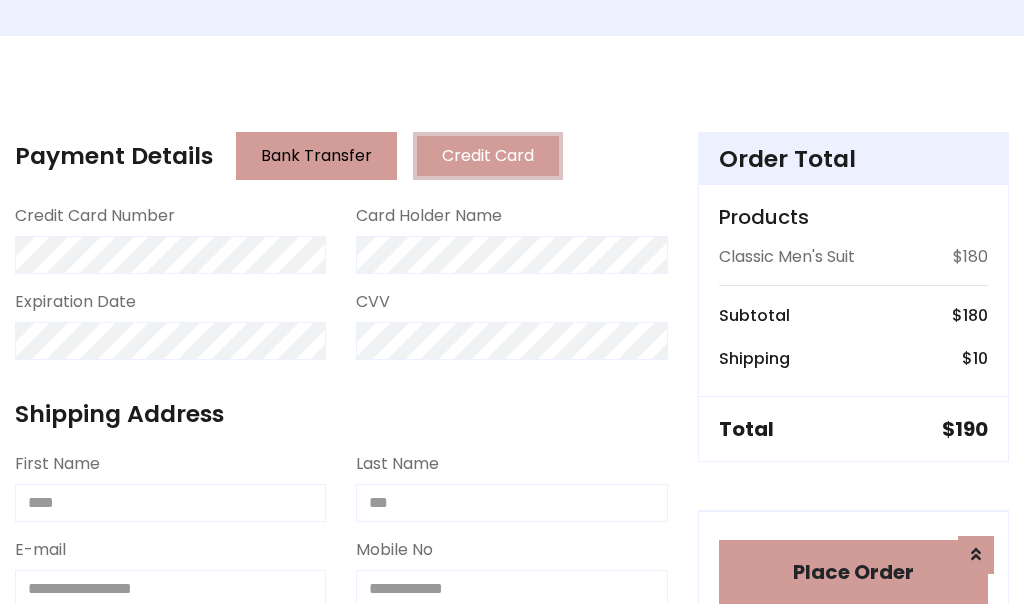 scroll, scrollTop: 1216, scrollLeft: 0, axis: vertical 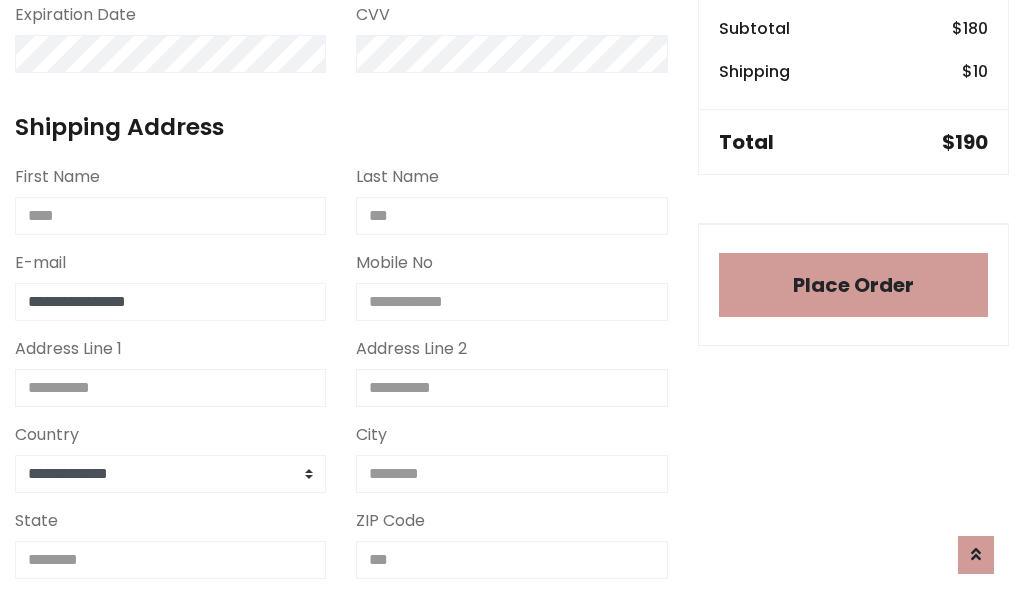 type on "**********" 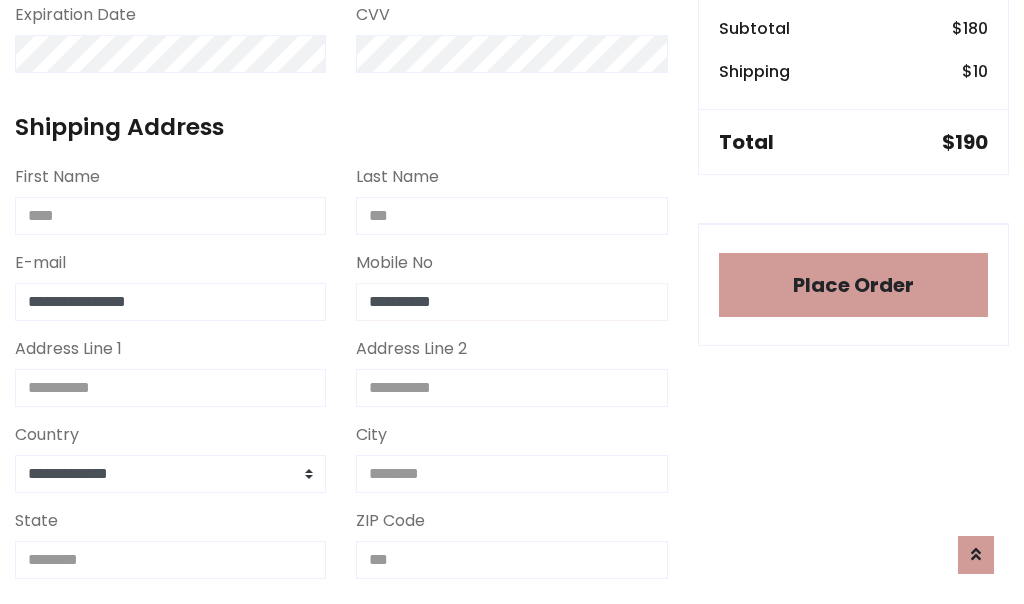 scroll, scrollTop: 573, scrollLeft: 0, axis: vertical 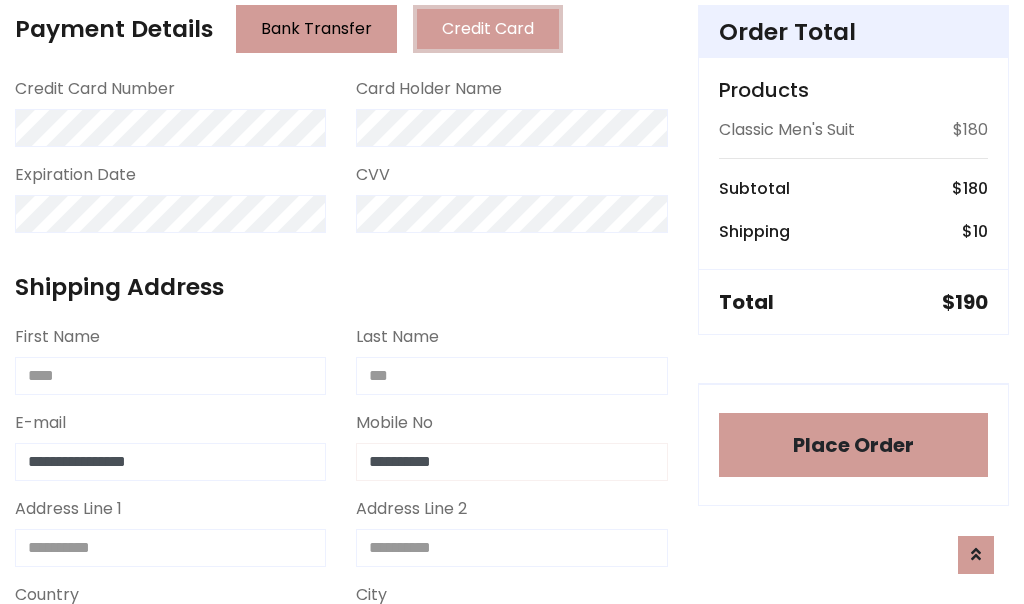 type on "**********" 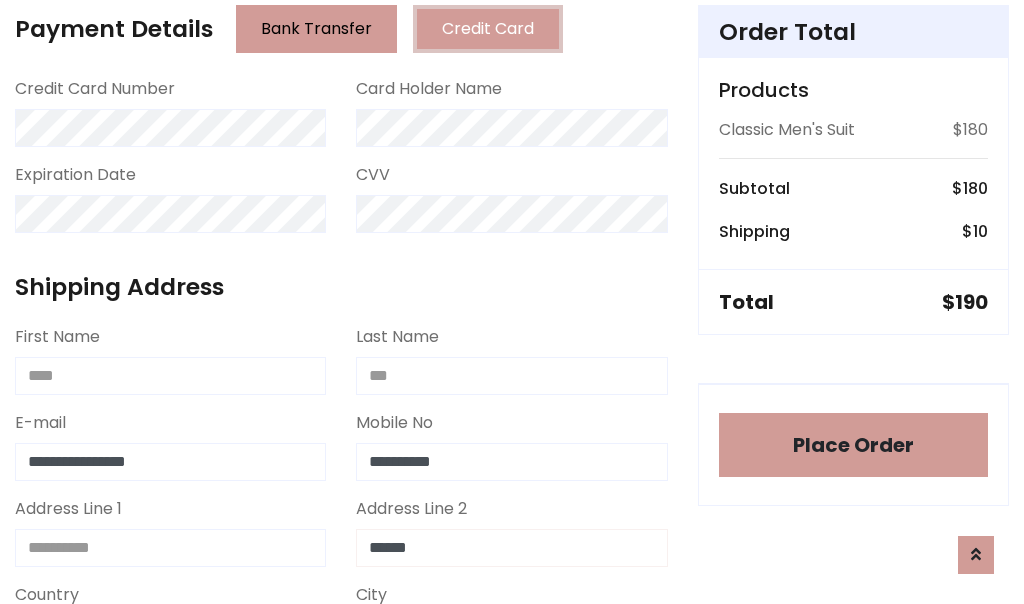 type on "******" 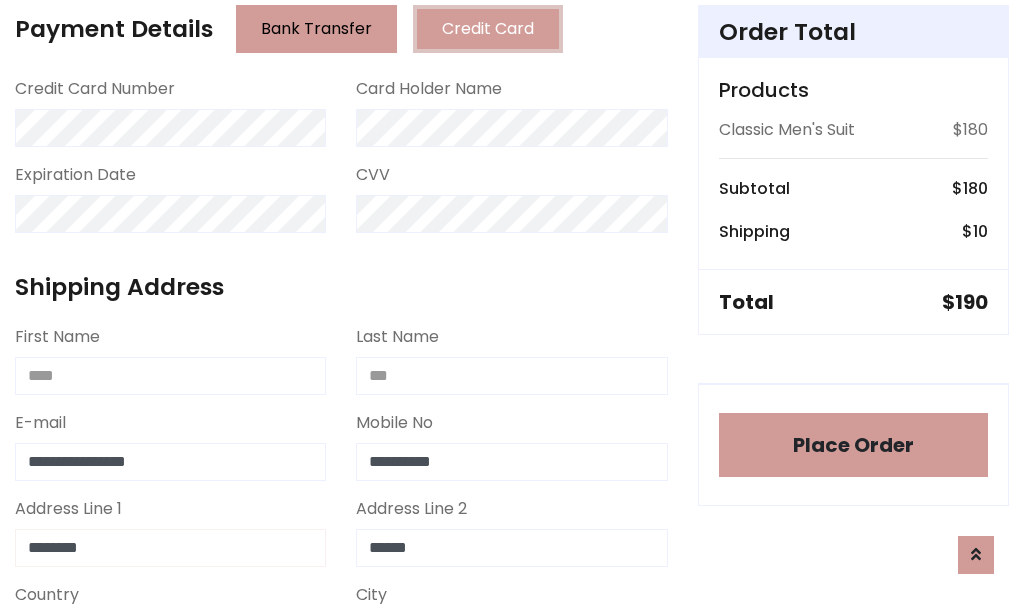 type on "********" 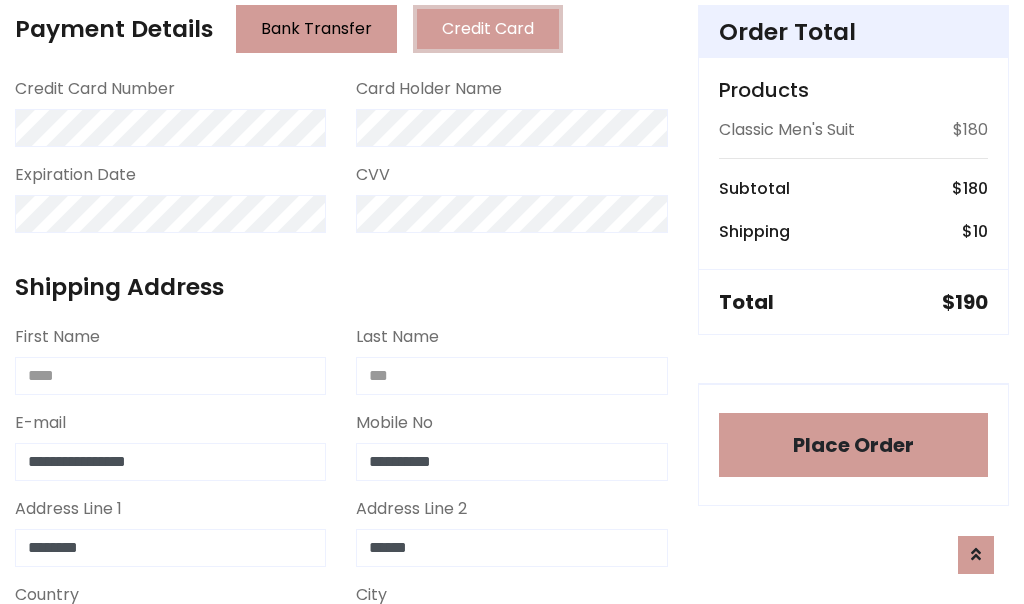 select on "*******" 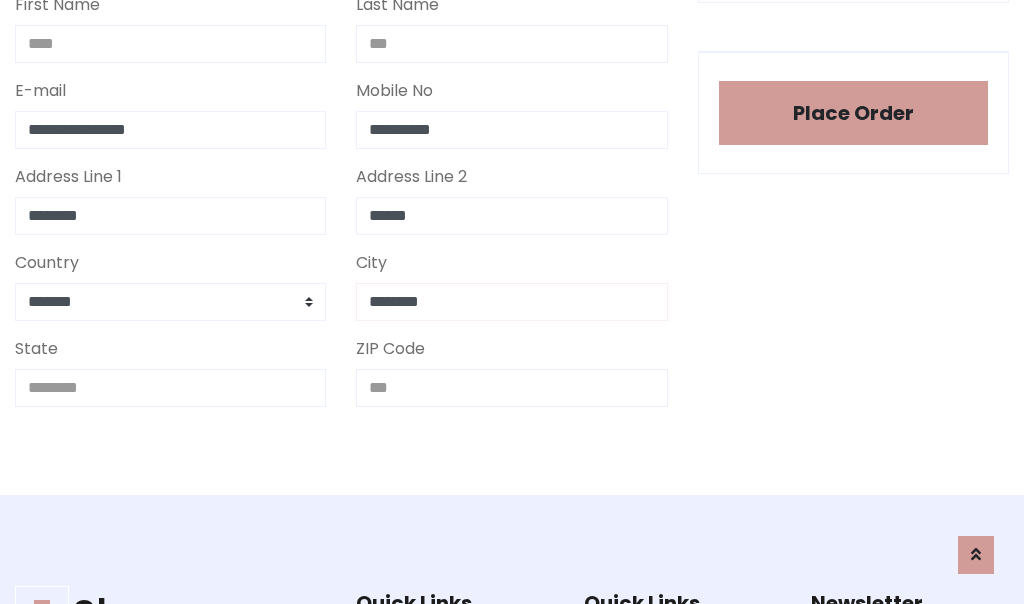 type on "********" 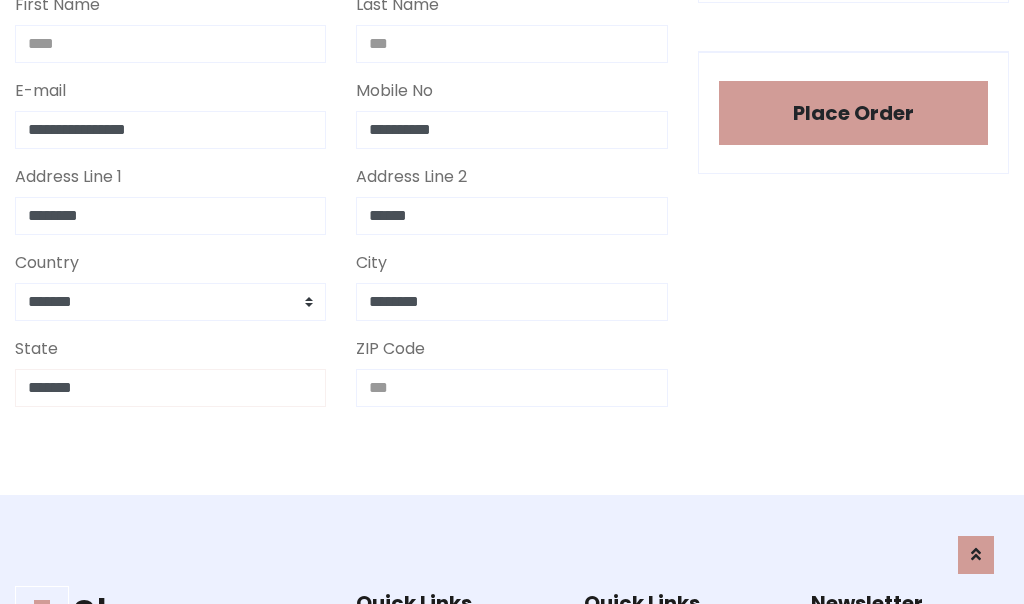type on "*******" 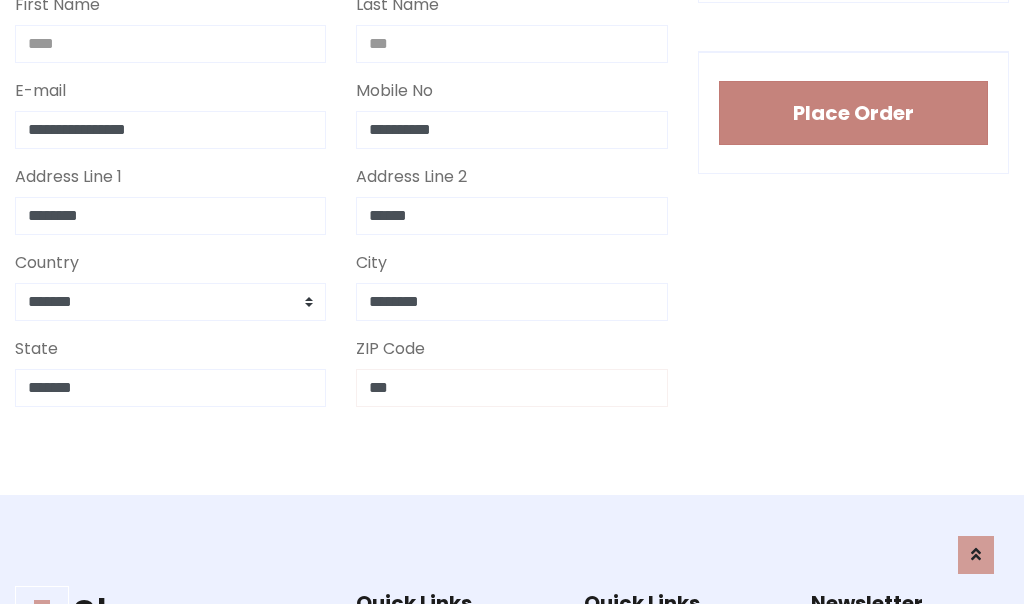 type on "***" 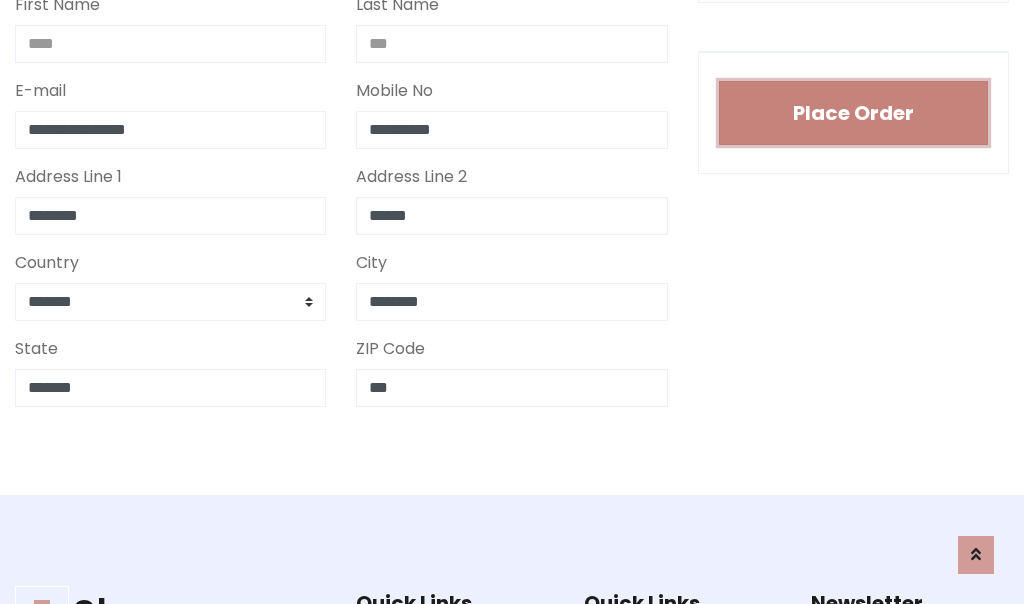 click on "Place Order" at bounding box center (853, 113) 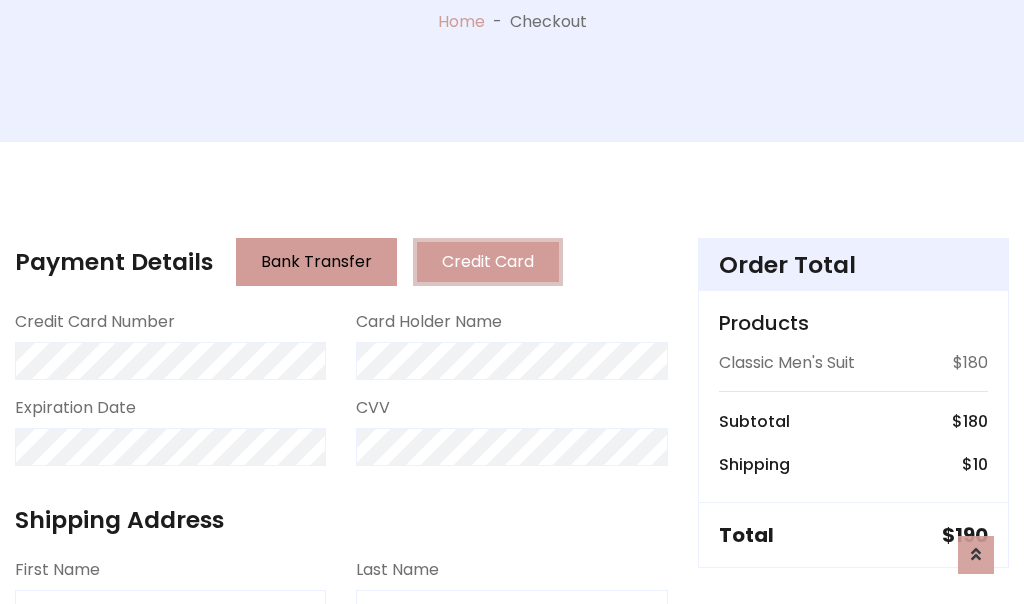 scroll, scrollTop: 0, scrollLeft: 0, axis: both 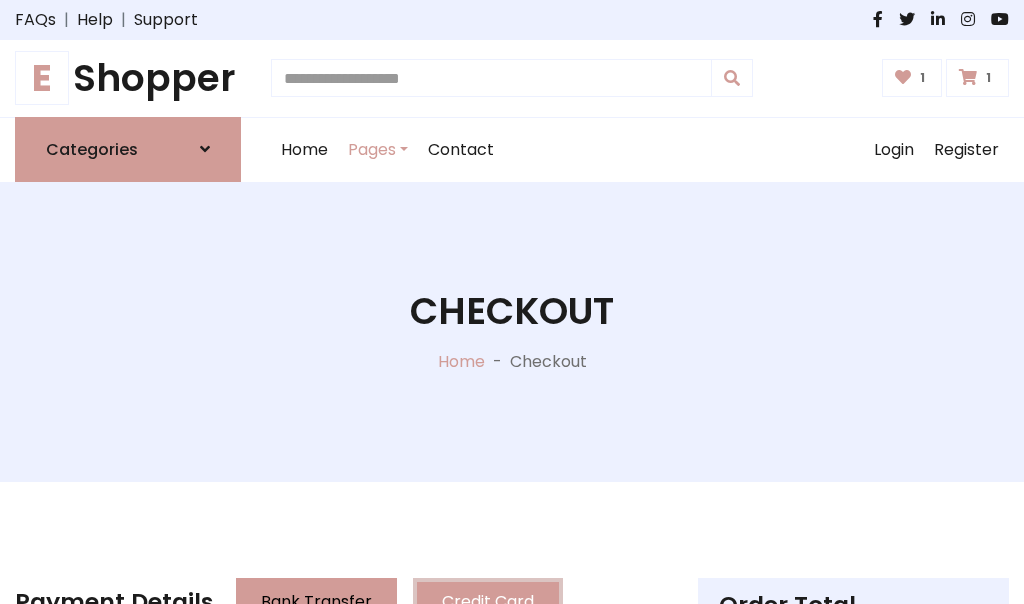 click on "E" at bounding box center (42, 78) 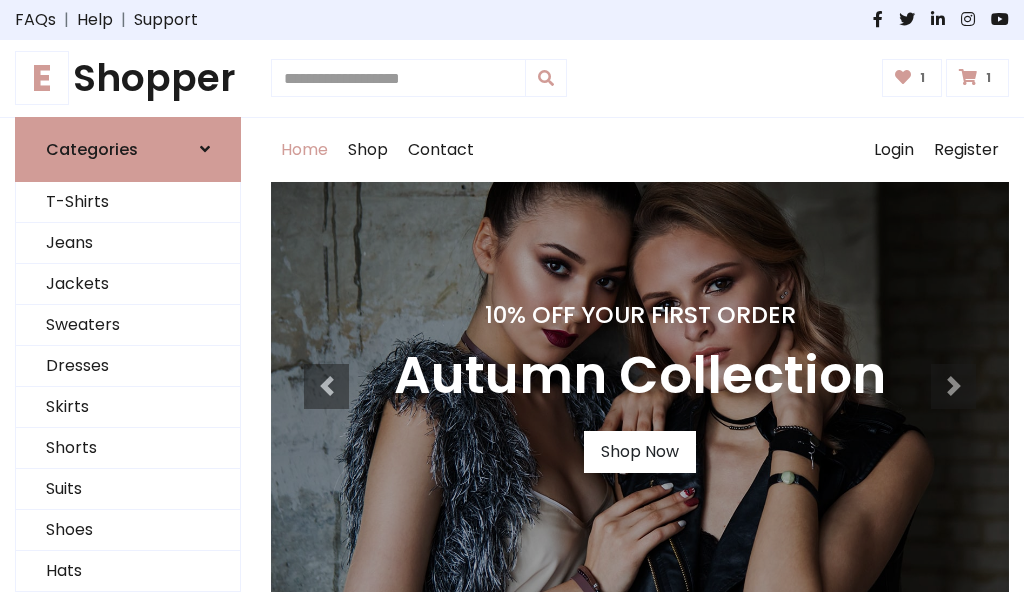 scroll, scrollTop: 0, scrollLeft: 0, axis: both 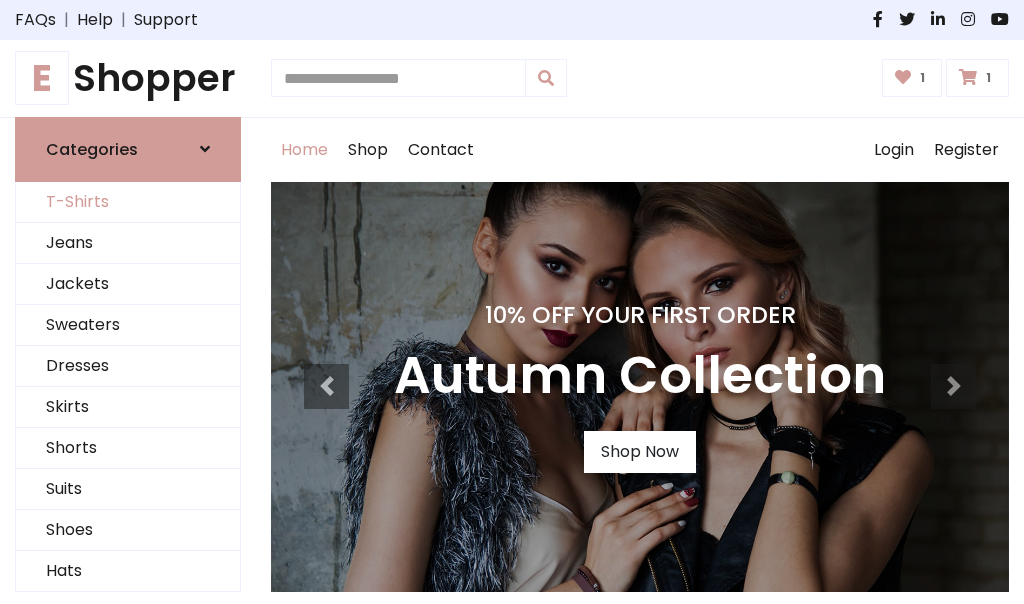 click on "T-Shirts" at bounding box center [128, 202] 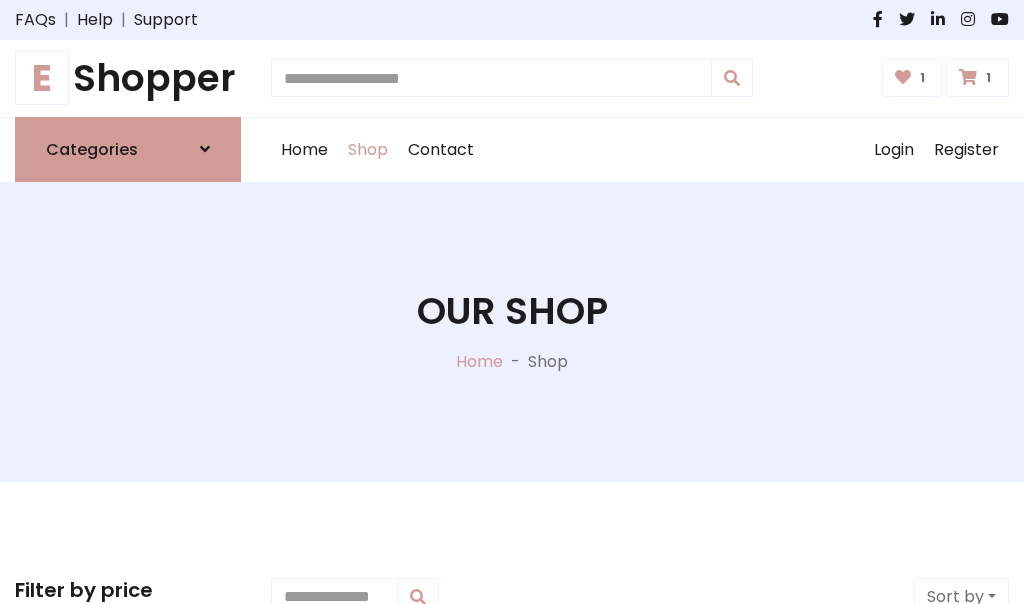 scroll, scrollTop: 0, scrollLeft: 0, axis: both 